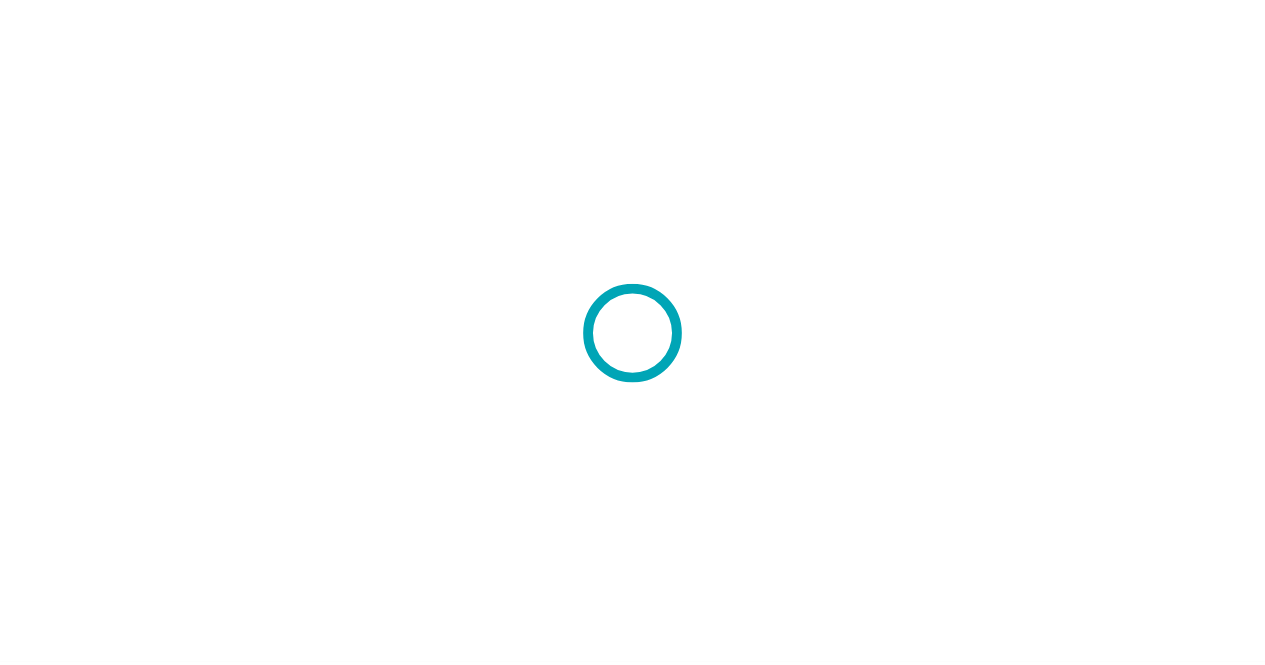 scroll, scrollTop: 0, scrollLeft: 0, axis: both 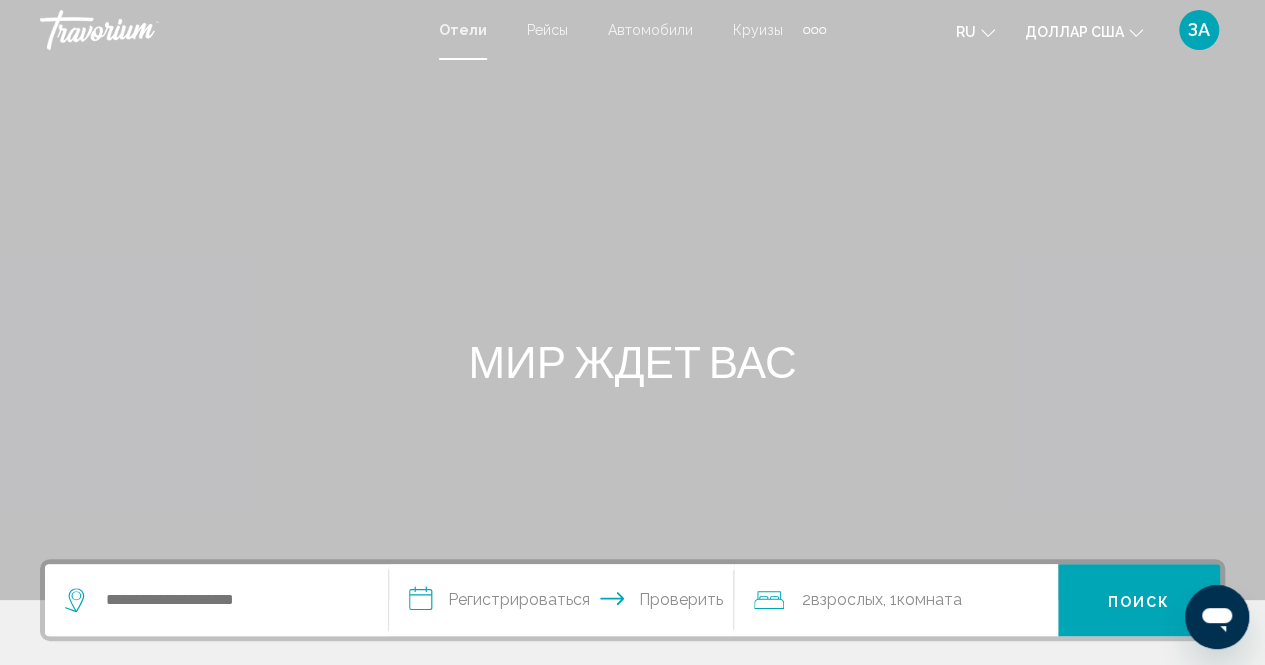 click on "ЗА" at bounding box center (1199, 29) 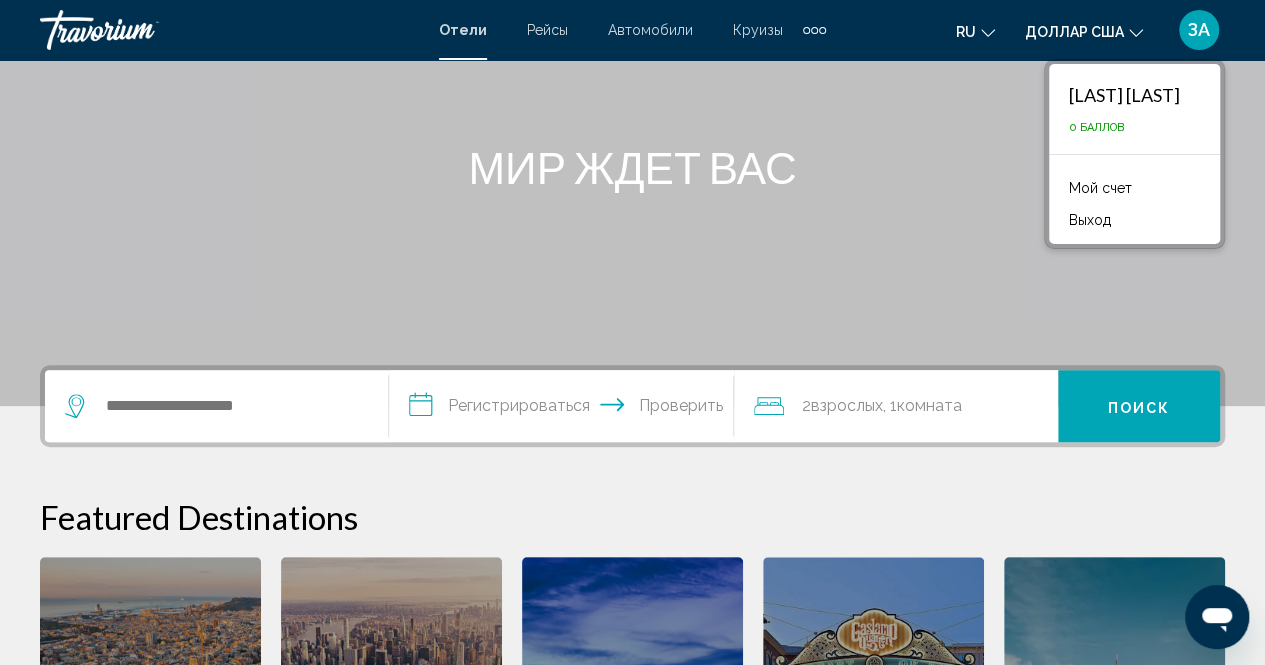 scroll, scrollTop: 200, scrollLeft: 0, axis: vertical 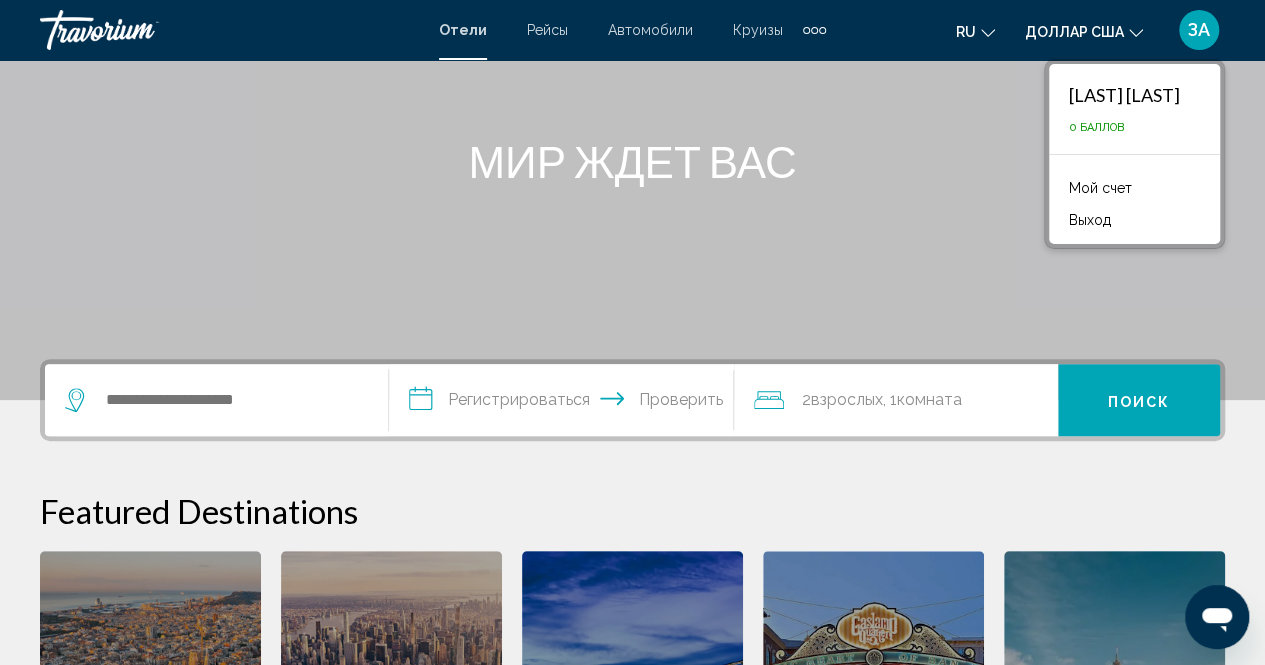 click on "МИР ЖДЕТ ВАС" at bounding box center [633, 161] 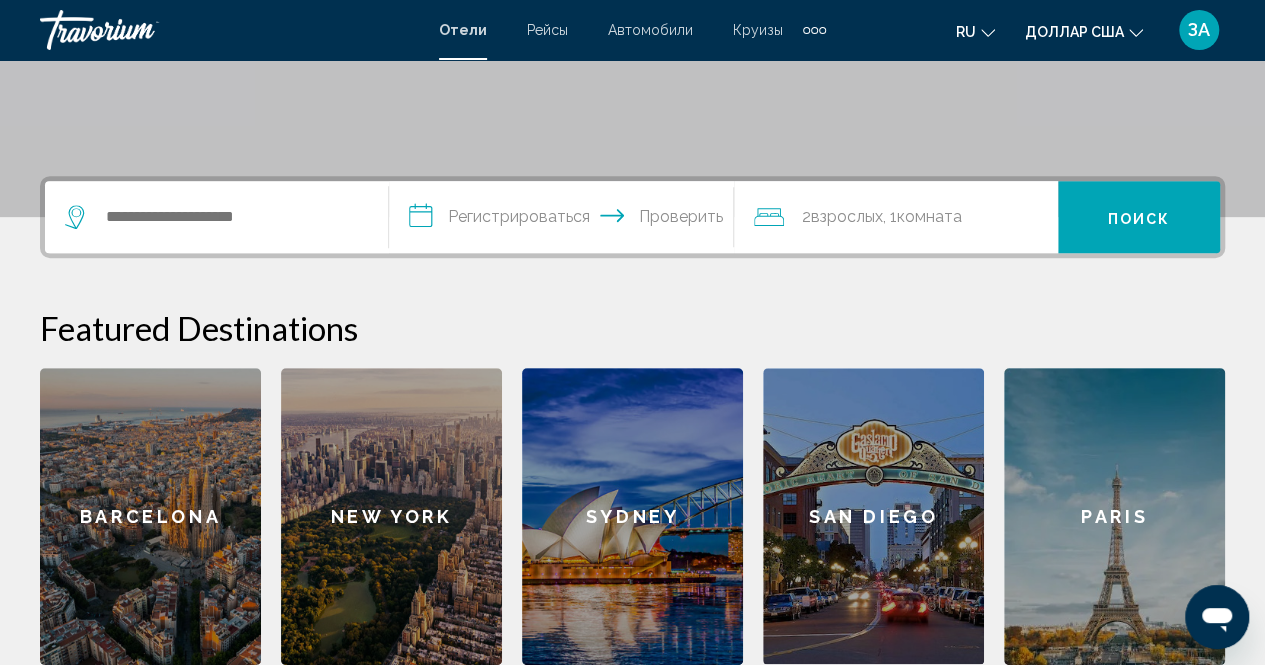 scroll, scrollTop: 400, scrollLeft: 0, axis: vertical 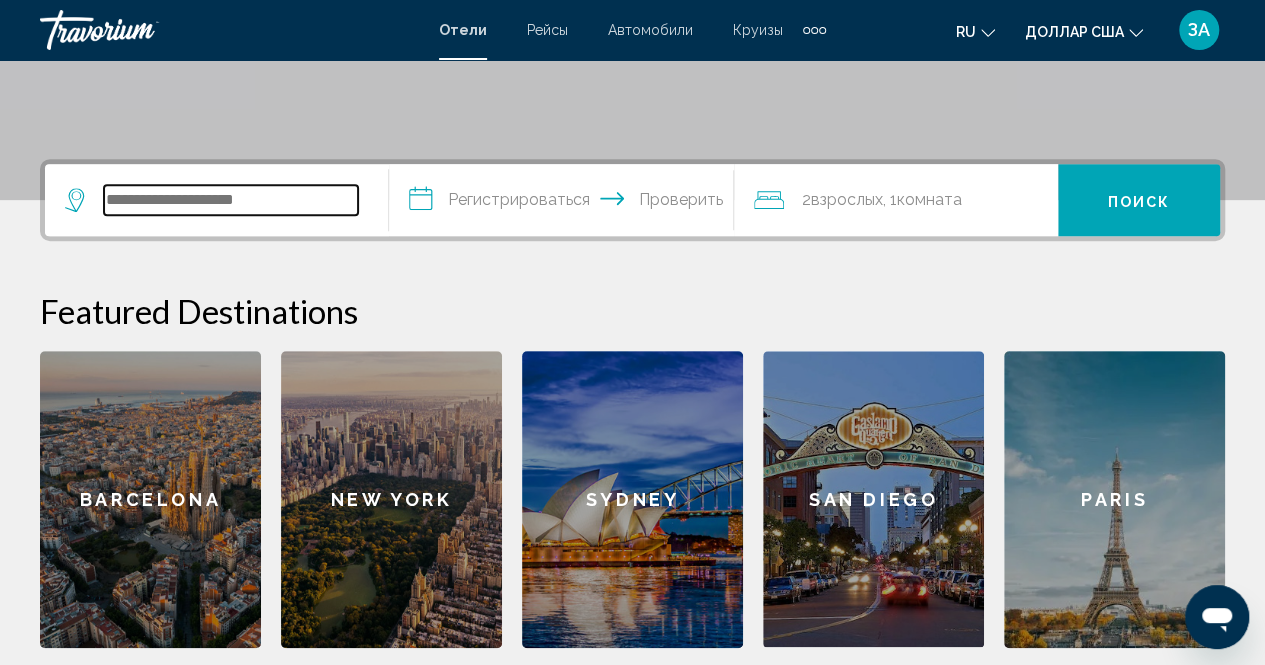 click at bounding box center (231, 200) 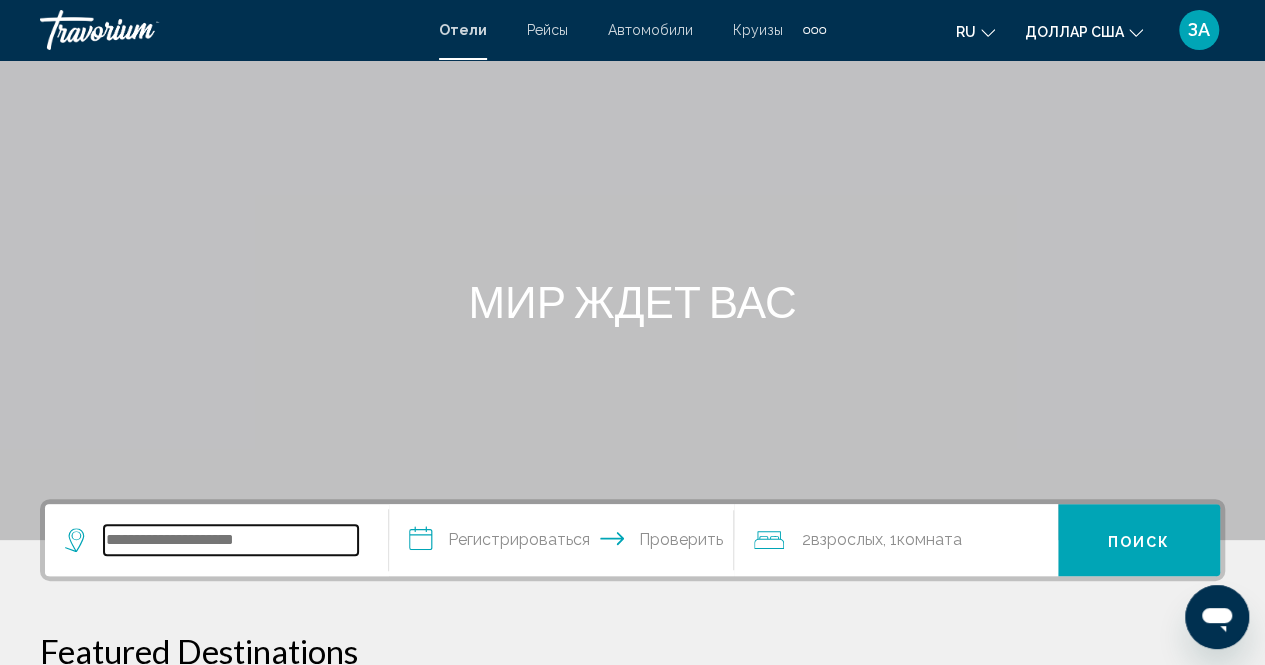 scroll, scrollTop: 0, scrollLeft: 0, axis: both 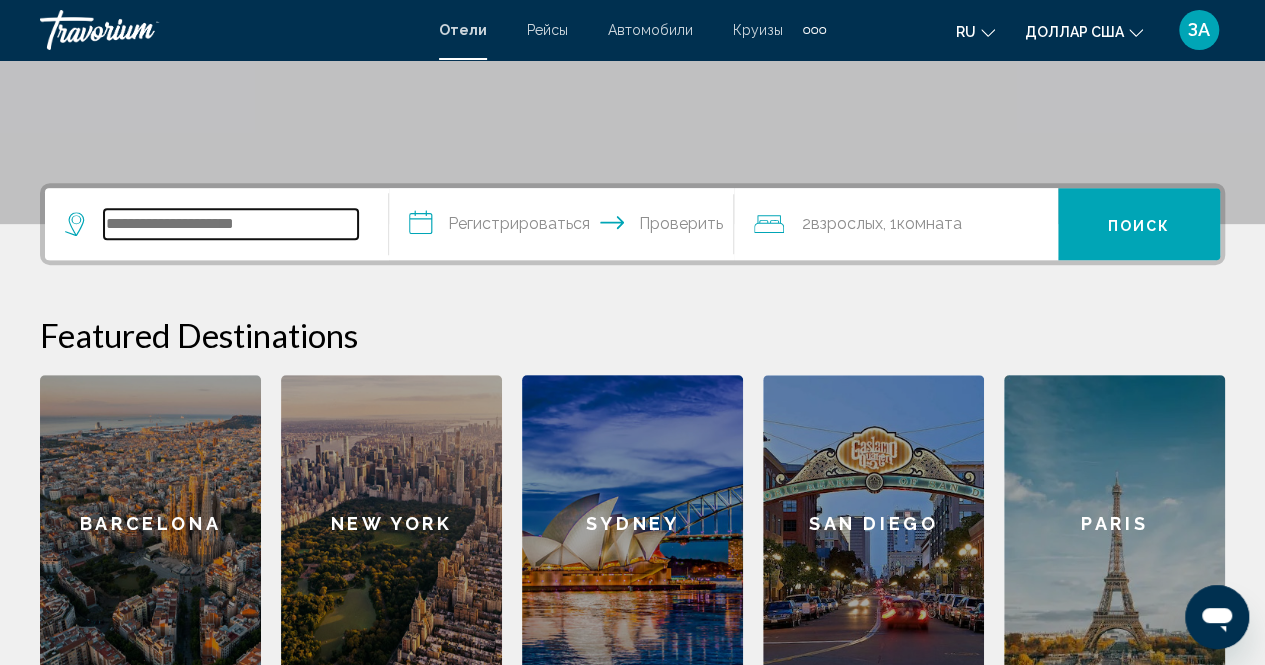 click at bounding box center (231, 224) 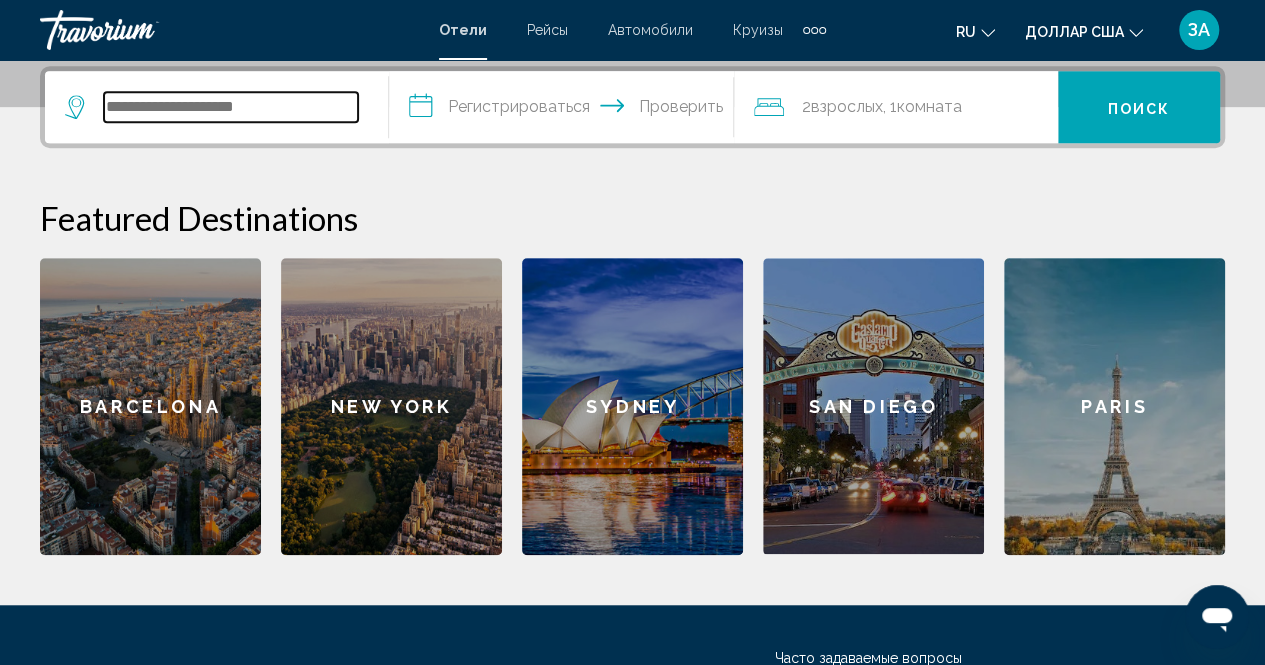 scroll, scrollTop: 494, scrollLeft: 0, axis: vertical 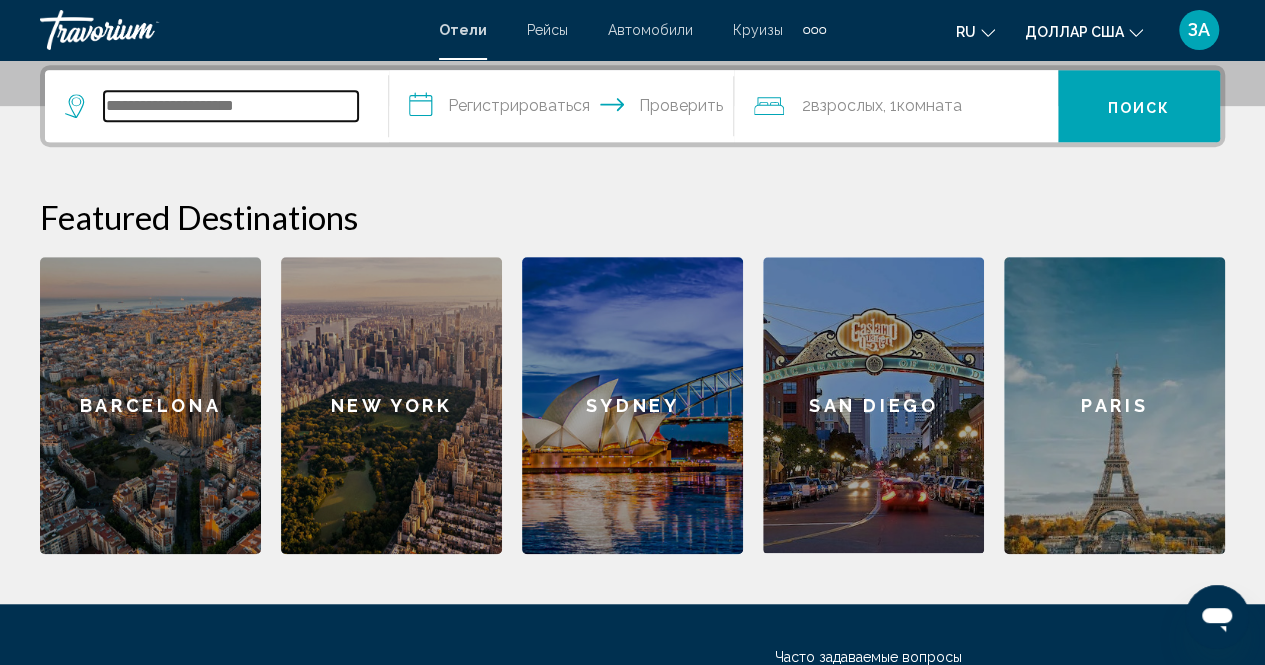 click at bounding box center [231, 106] 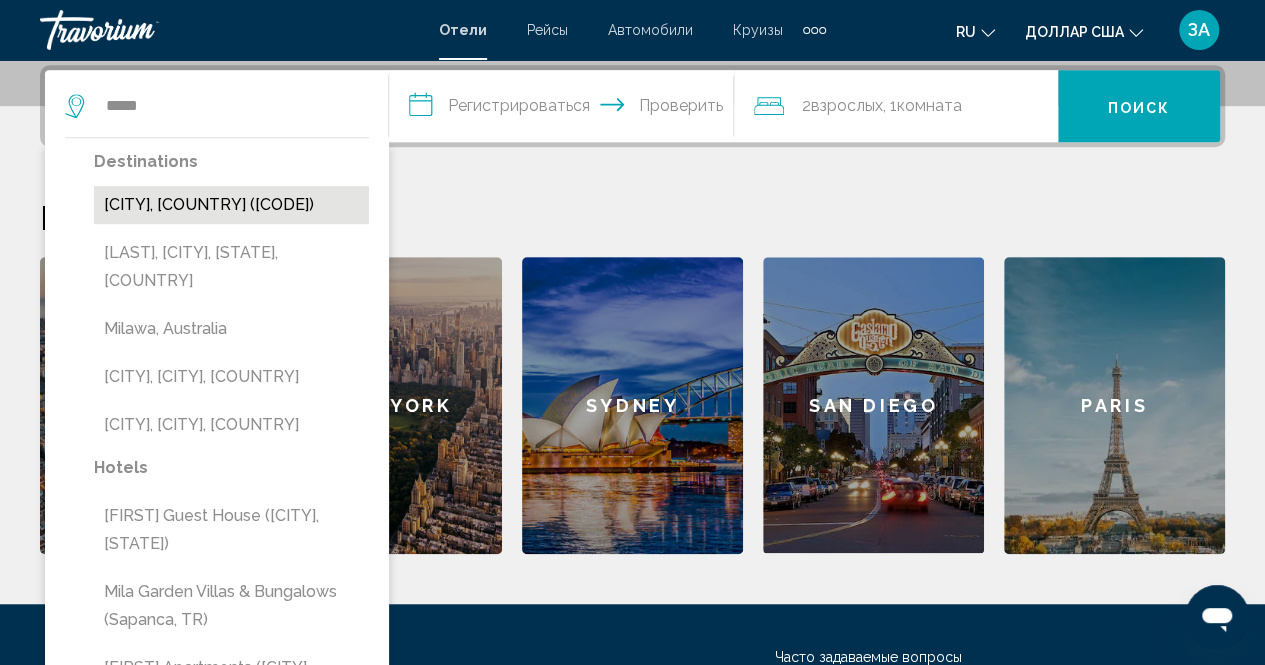 click on "[CITY], [COUNTRY] ([CODE])" at bounding box center [231, 205] 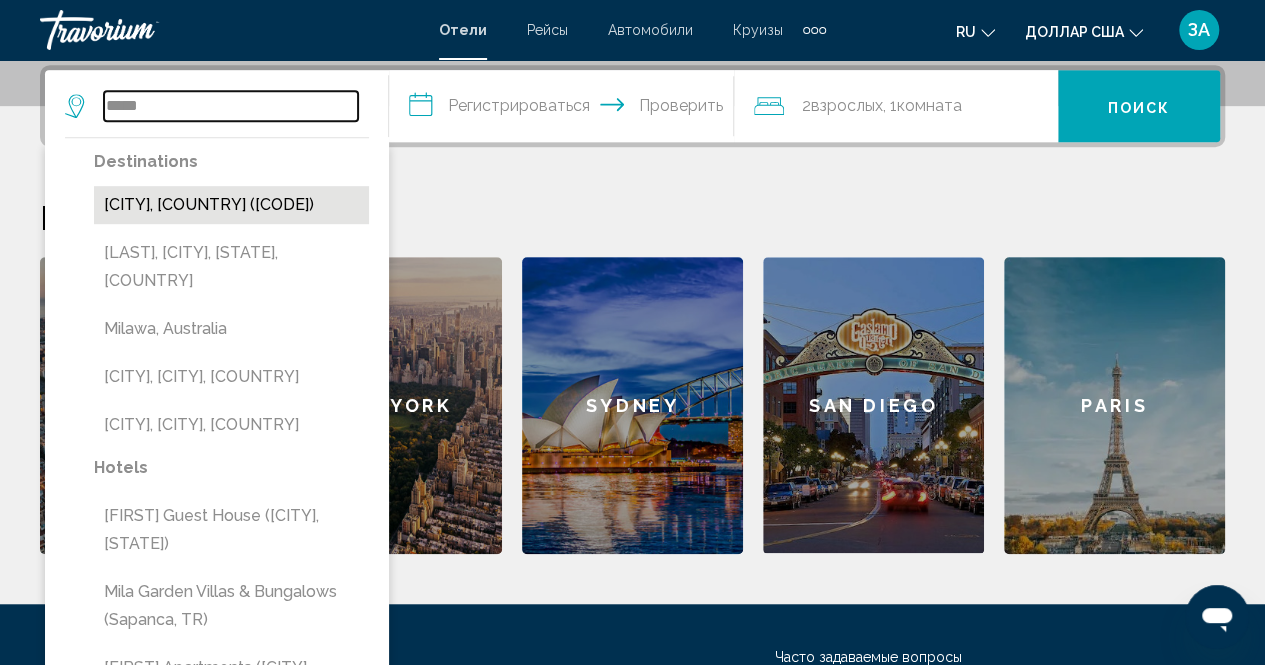 type on "**********" 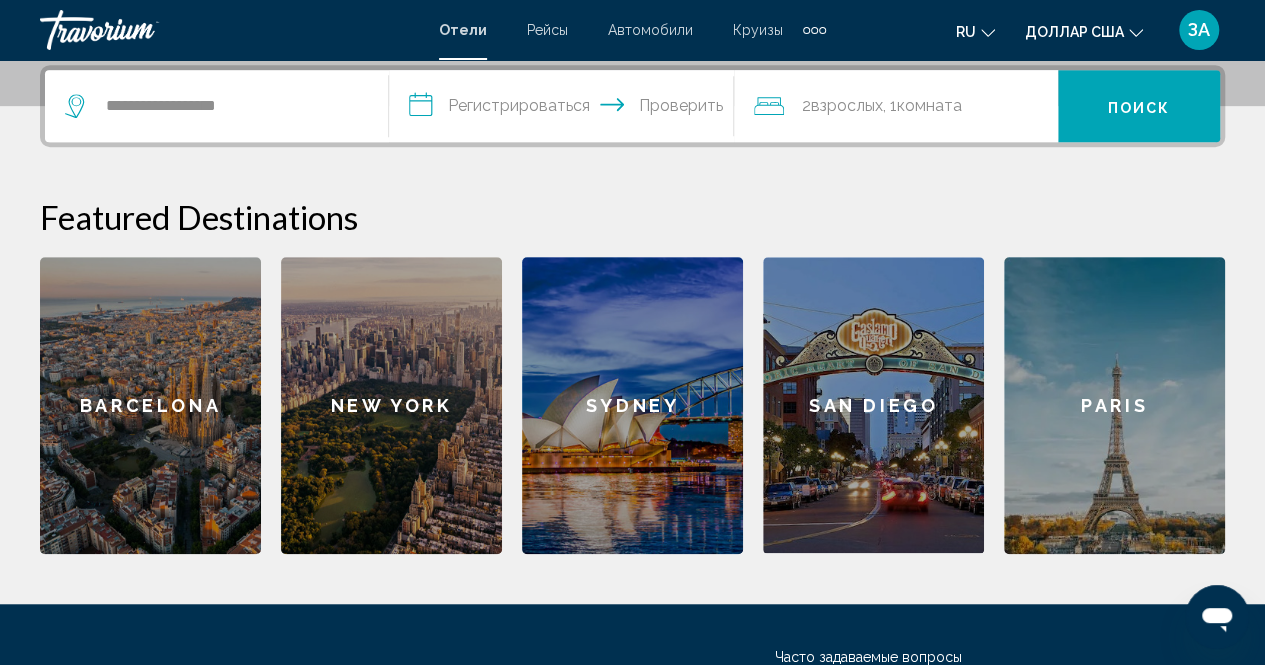 click on "**********" at bounding box center (565, 109) 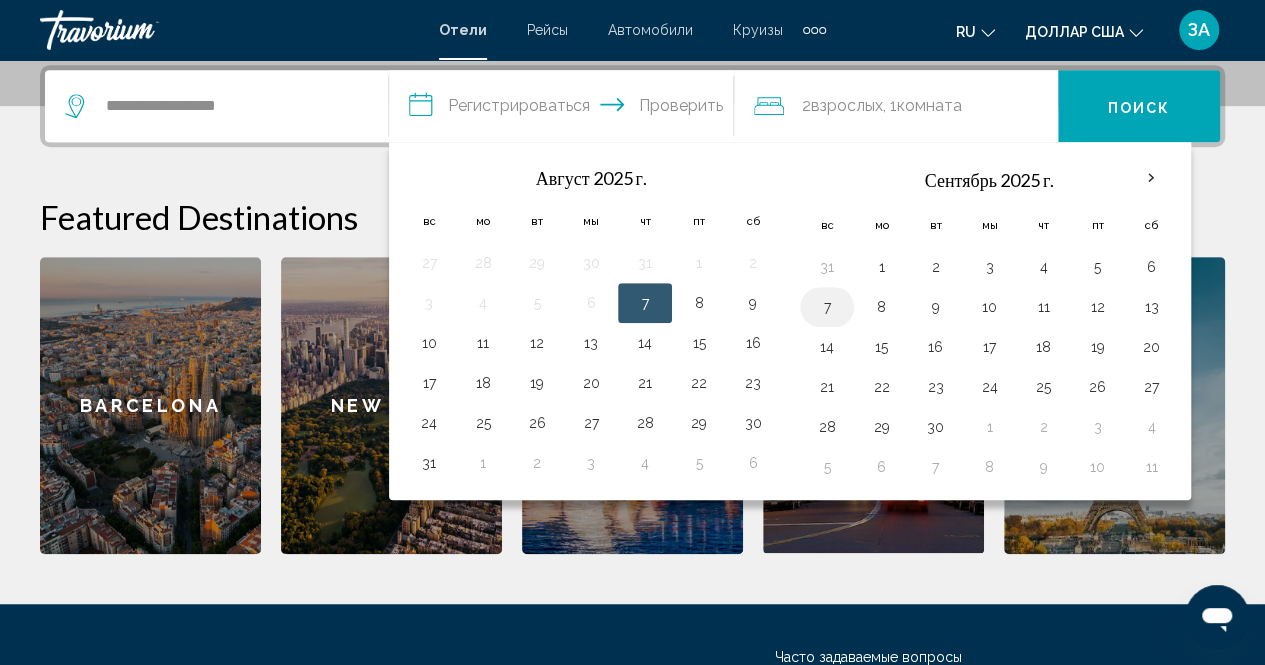 click on "7" at bounding box center (827, 307) 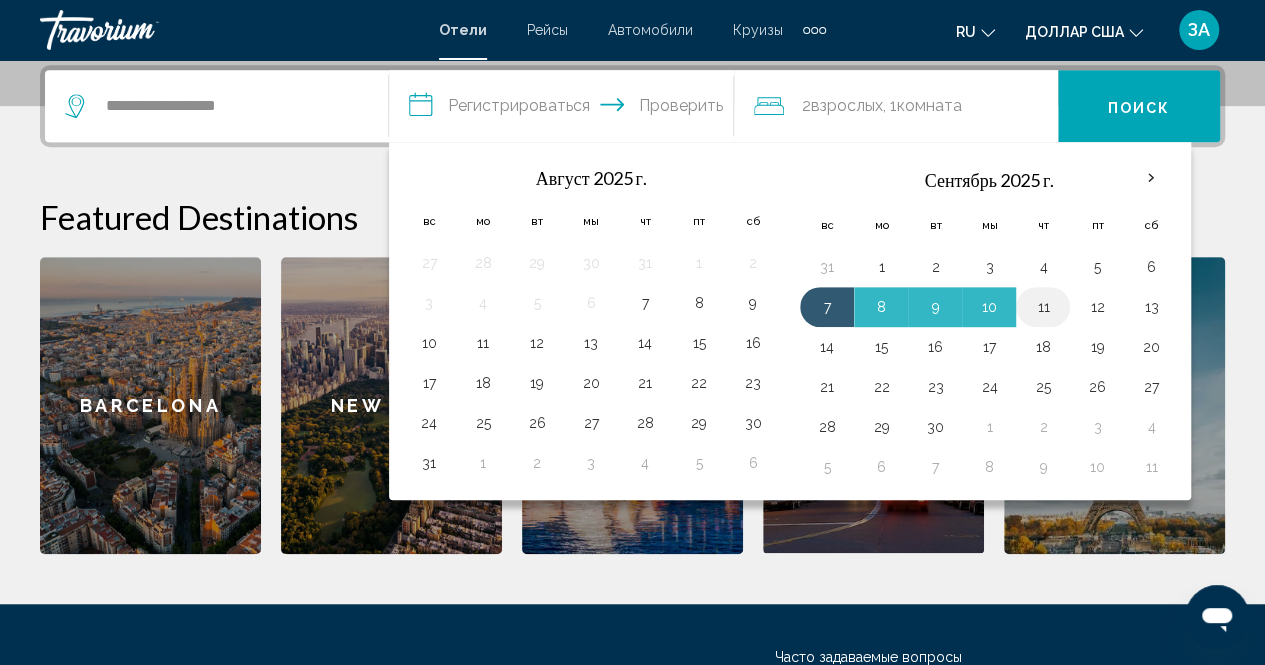 click on "11" at bounding box center (1043, 307) 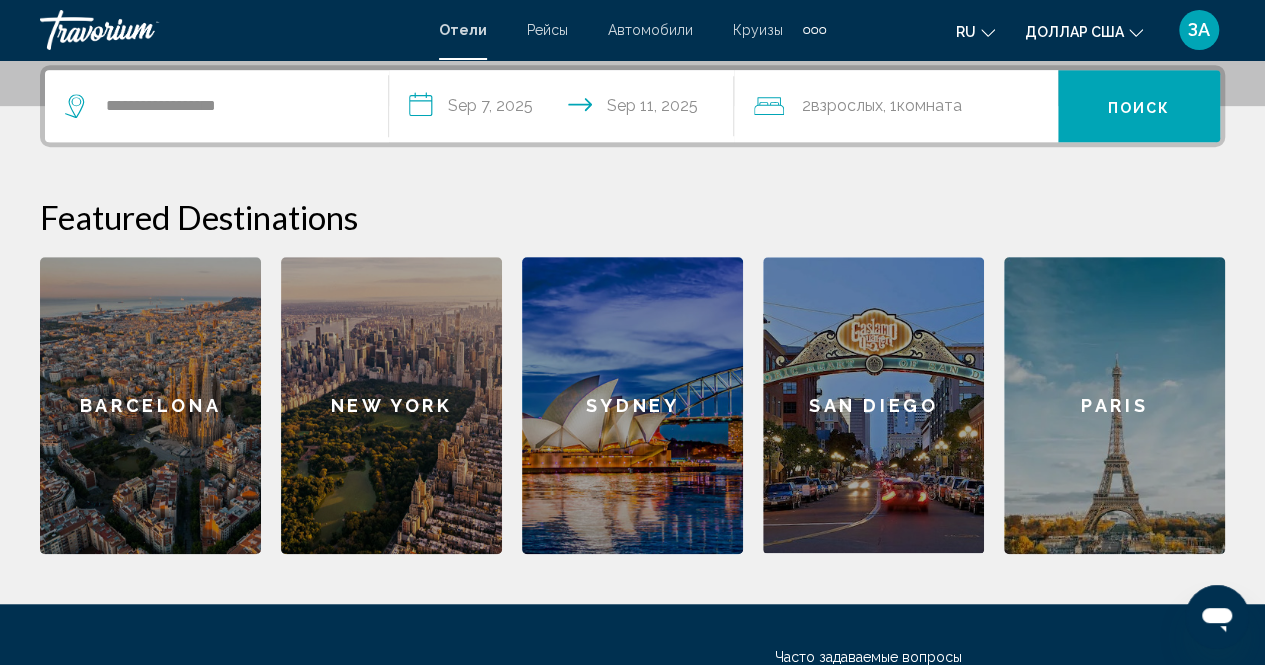 type on "**********" 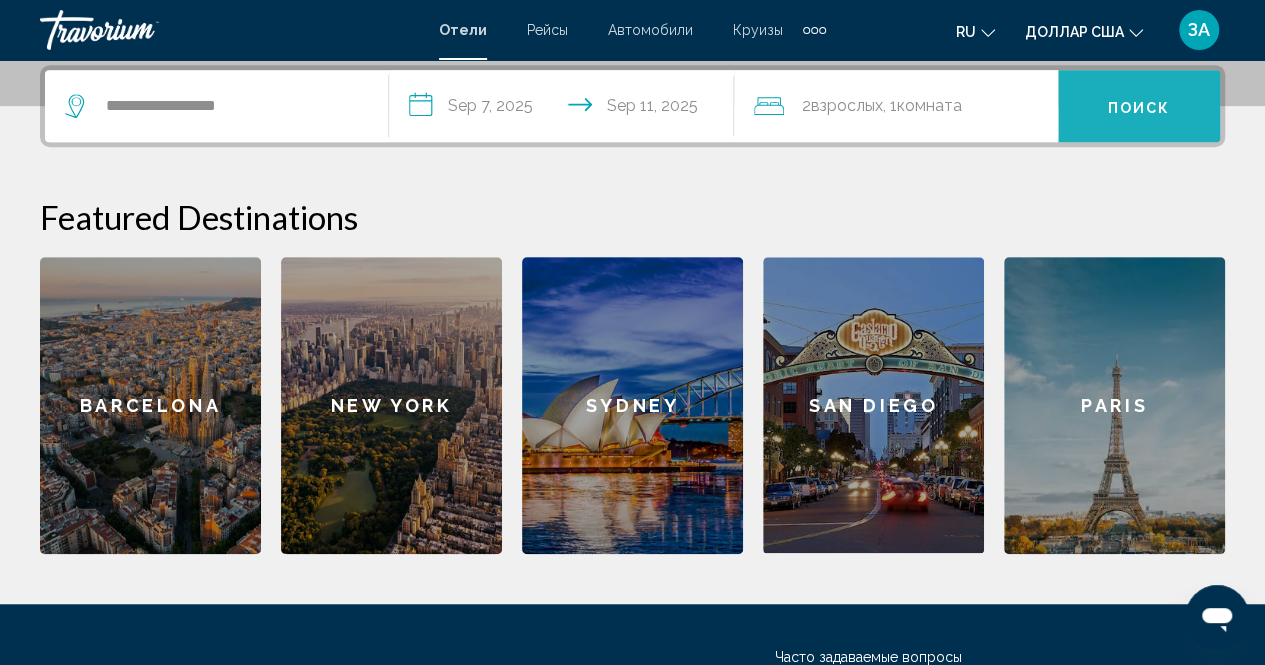 click on "Поиск" at bounding box center [1139, 106] 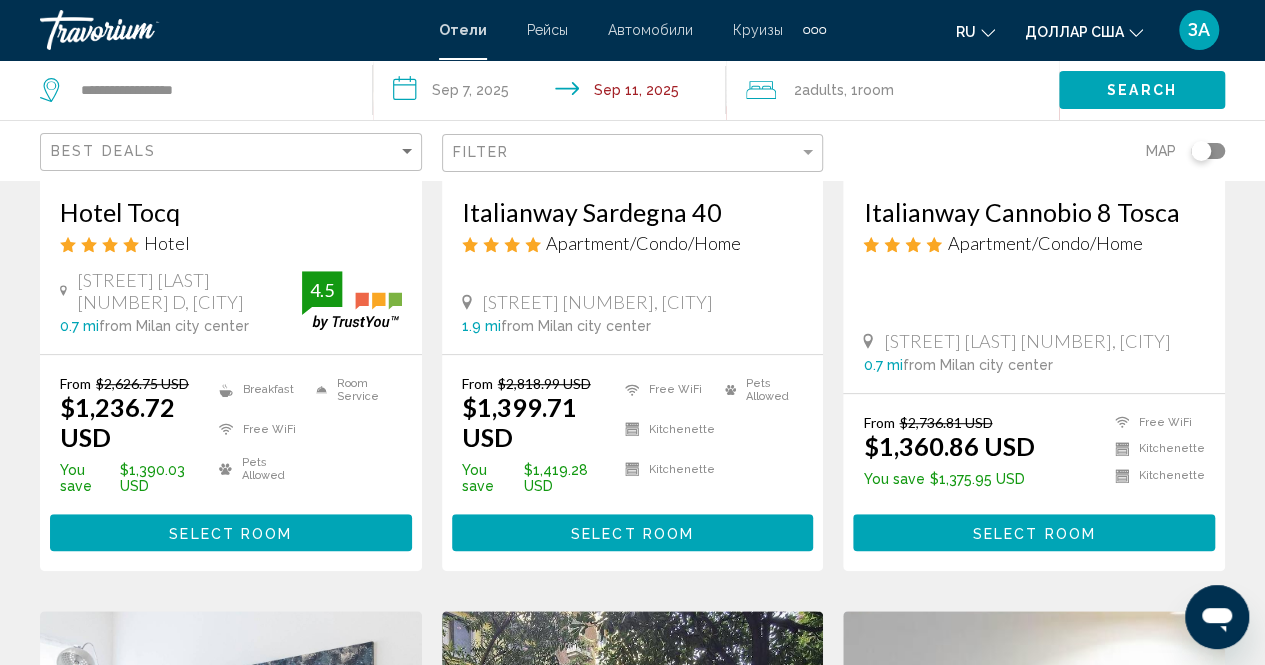 scroll, scrollTop: 500, scrollLeft: 0, axis: vertical 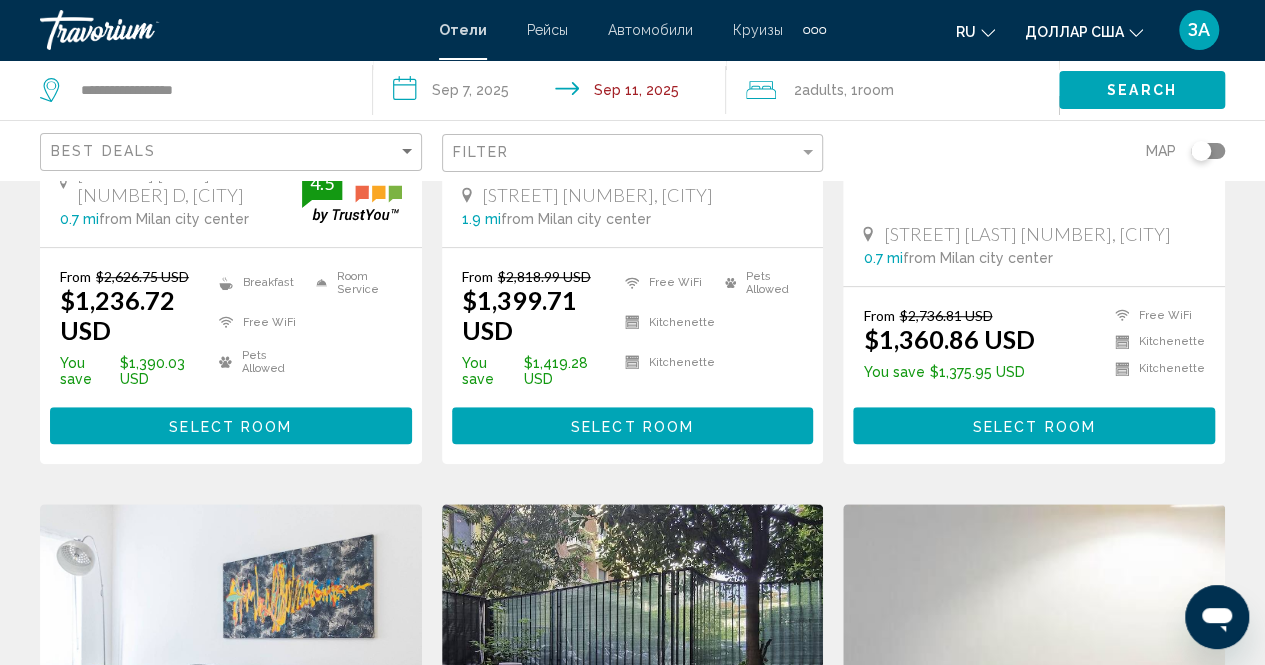 click on "Select Room" at bounding box center (632, 426) 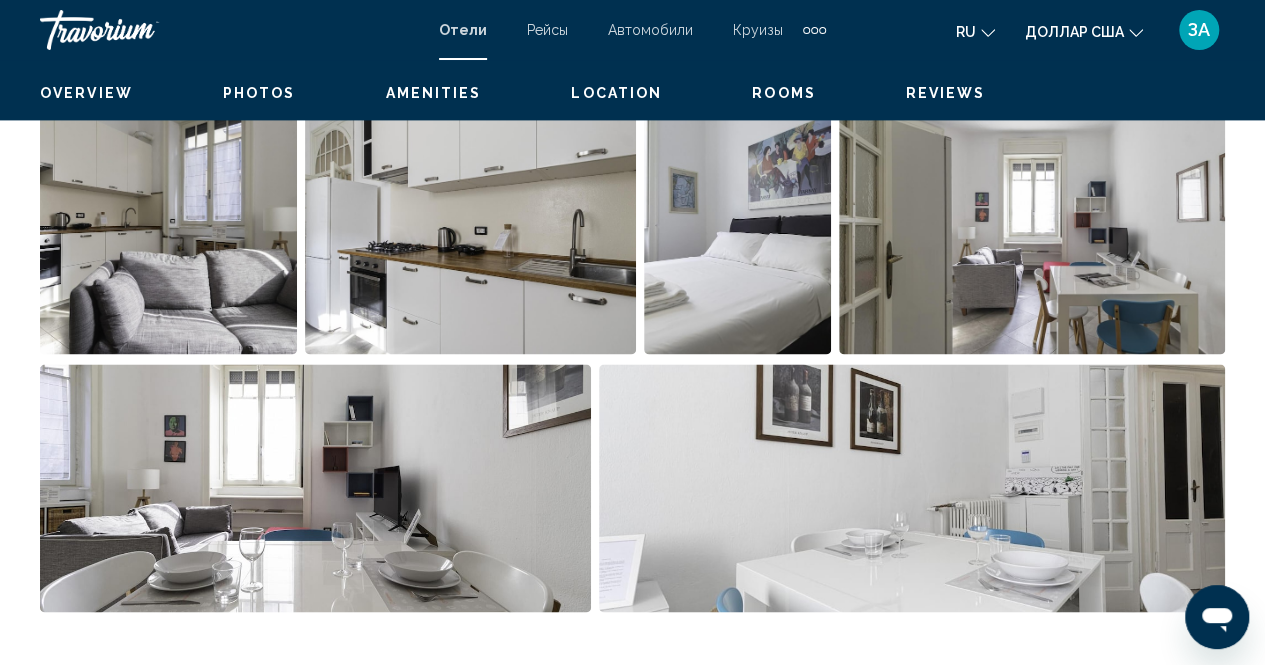 scroll, scrollTop: 702, scrollLeft: 0, axis: vertical 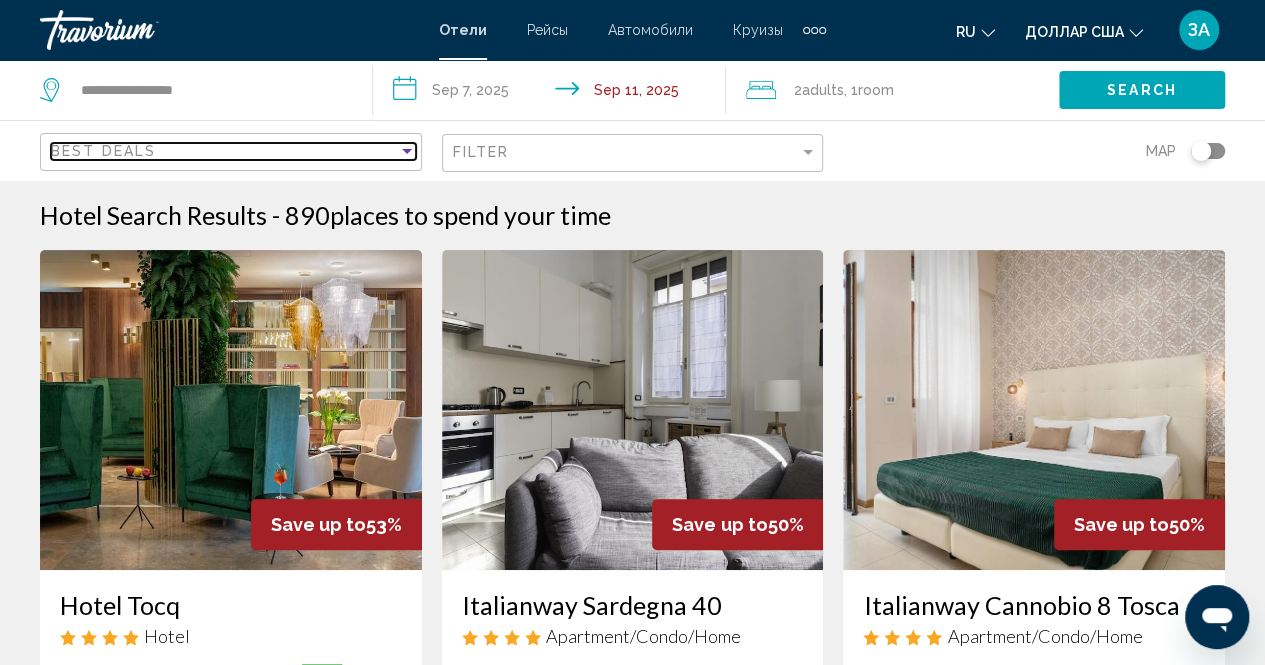 click on "Best Deals" at bounding box center (103, 151) 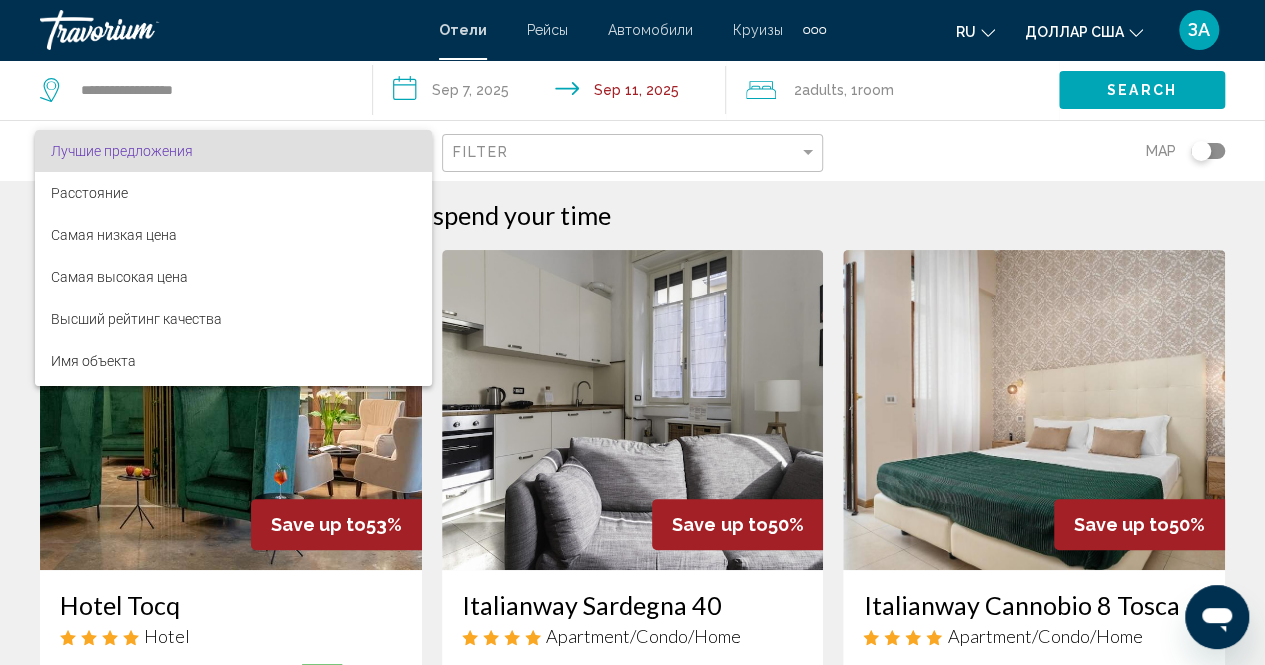 click at bounding box center [632, 332] 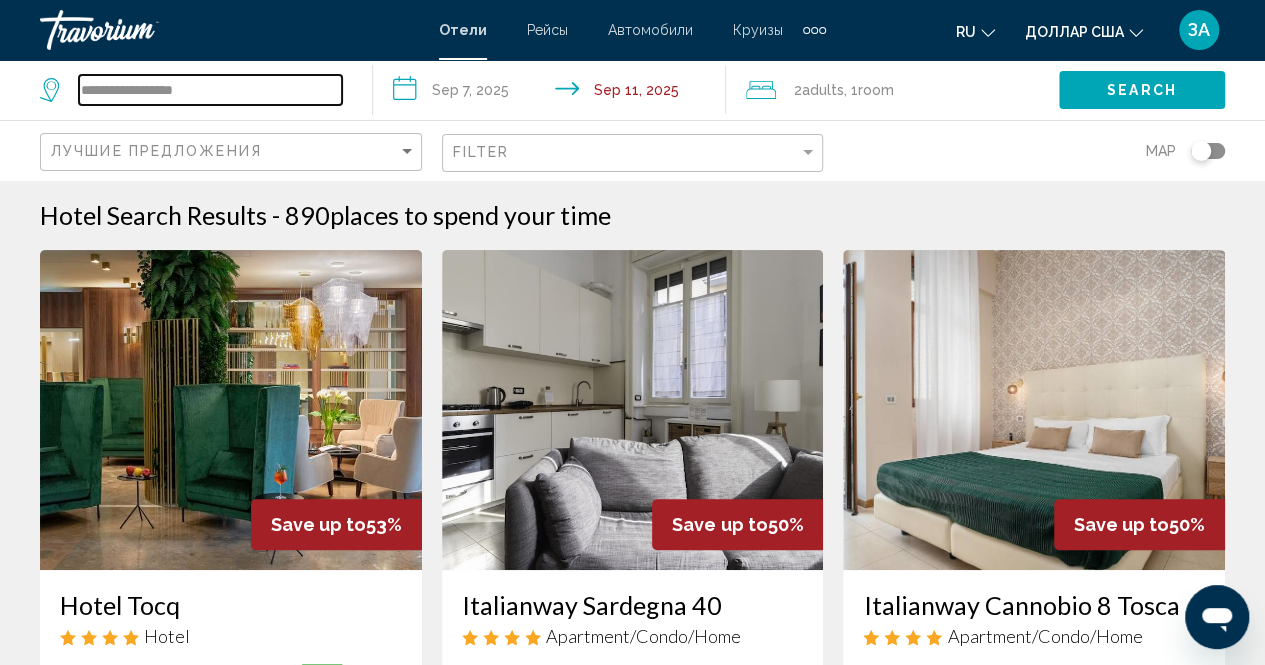 click on "**********" at bounding box center (210, 90) 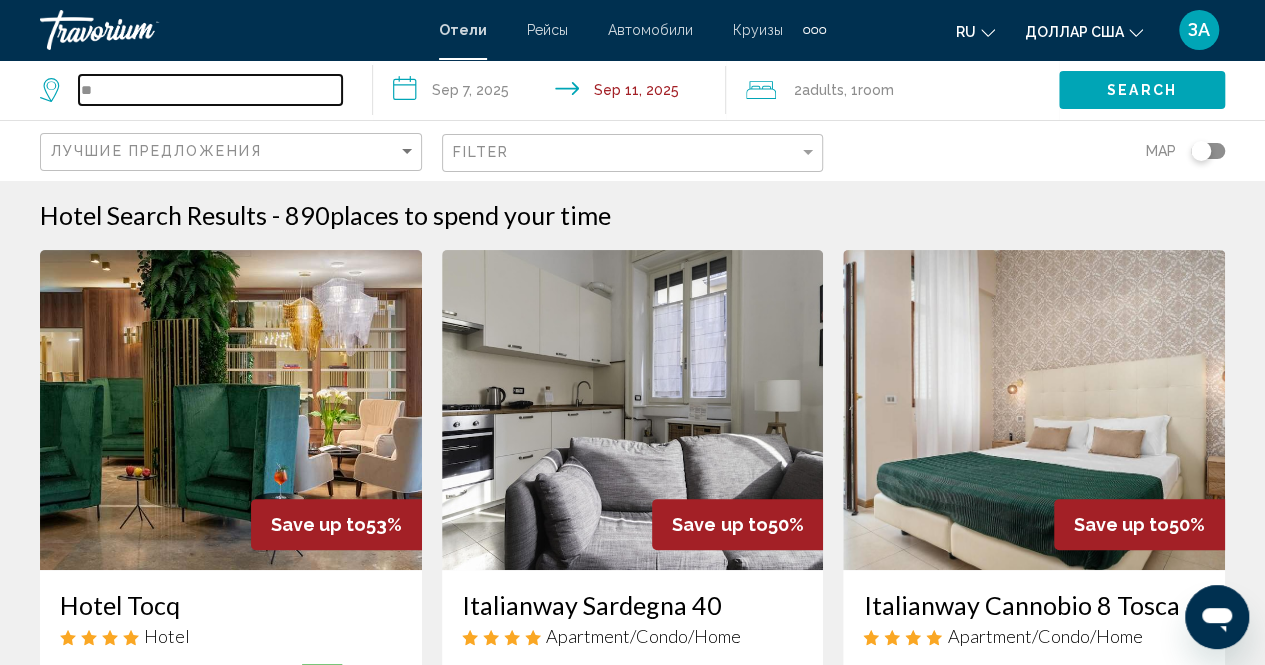 type on "*" 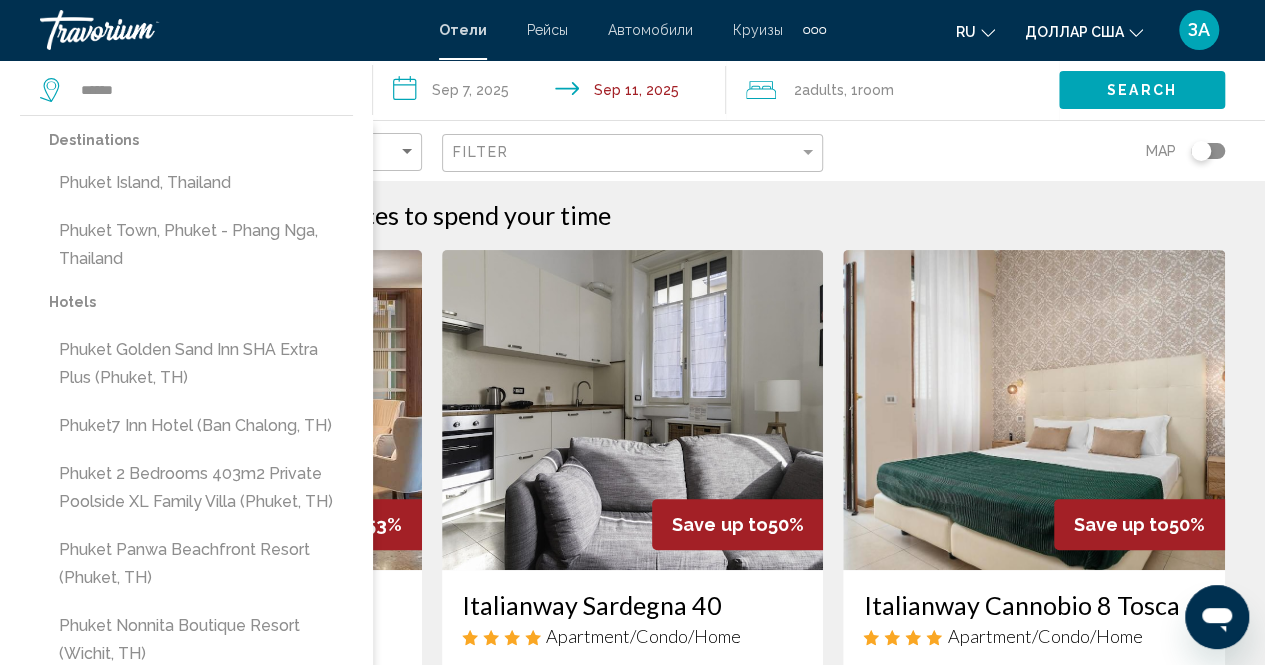 click on "Search" 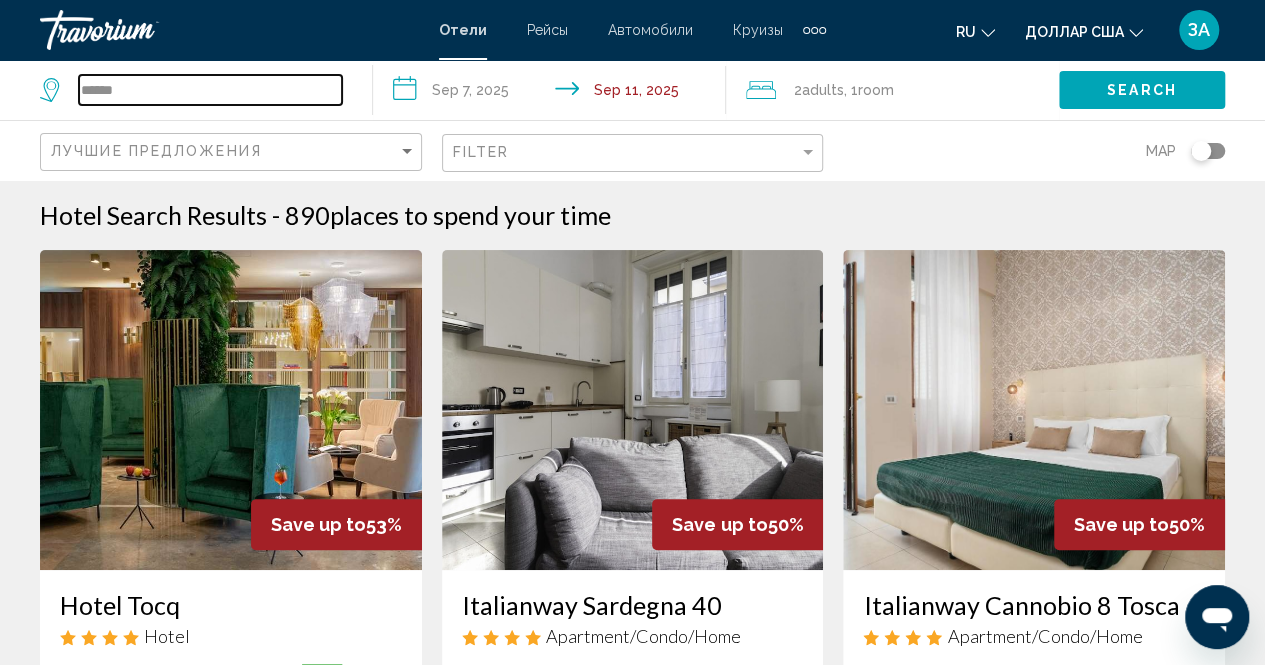 click on "******" at bounding box center [210, 90] 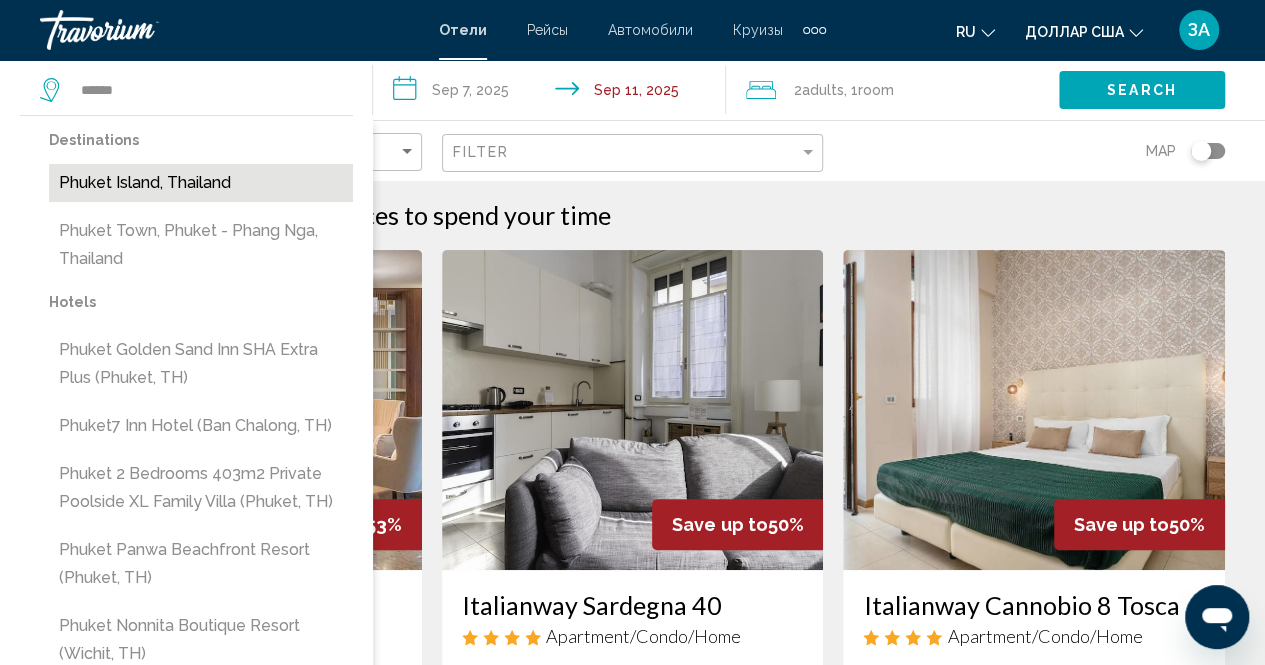 click on "Phuket Island, Thailand" at bounding box center (201, 183) 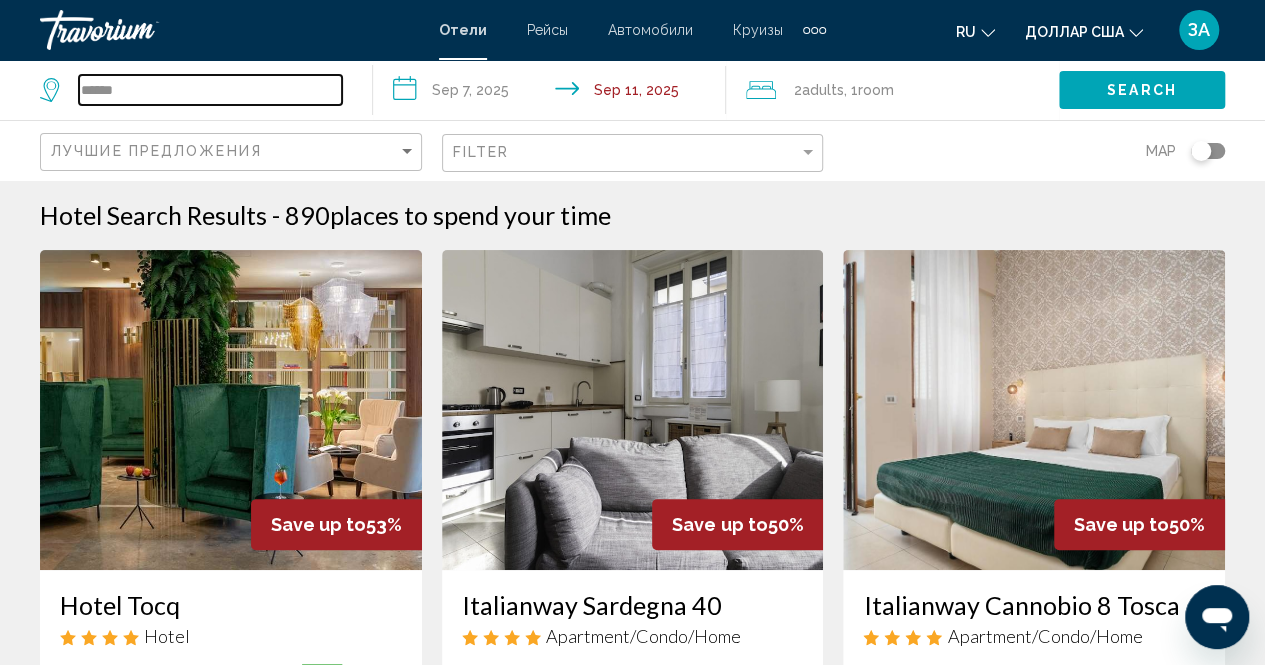 type on "**********" 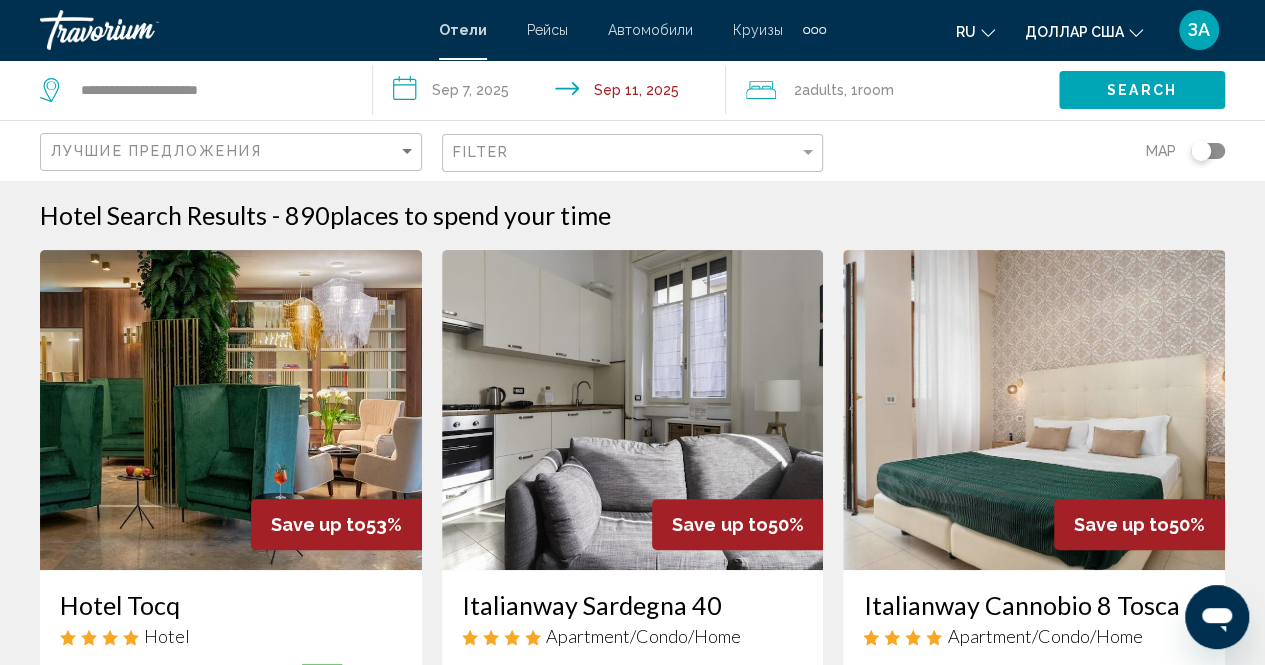 click on "Search" 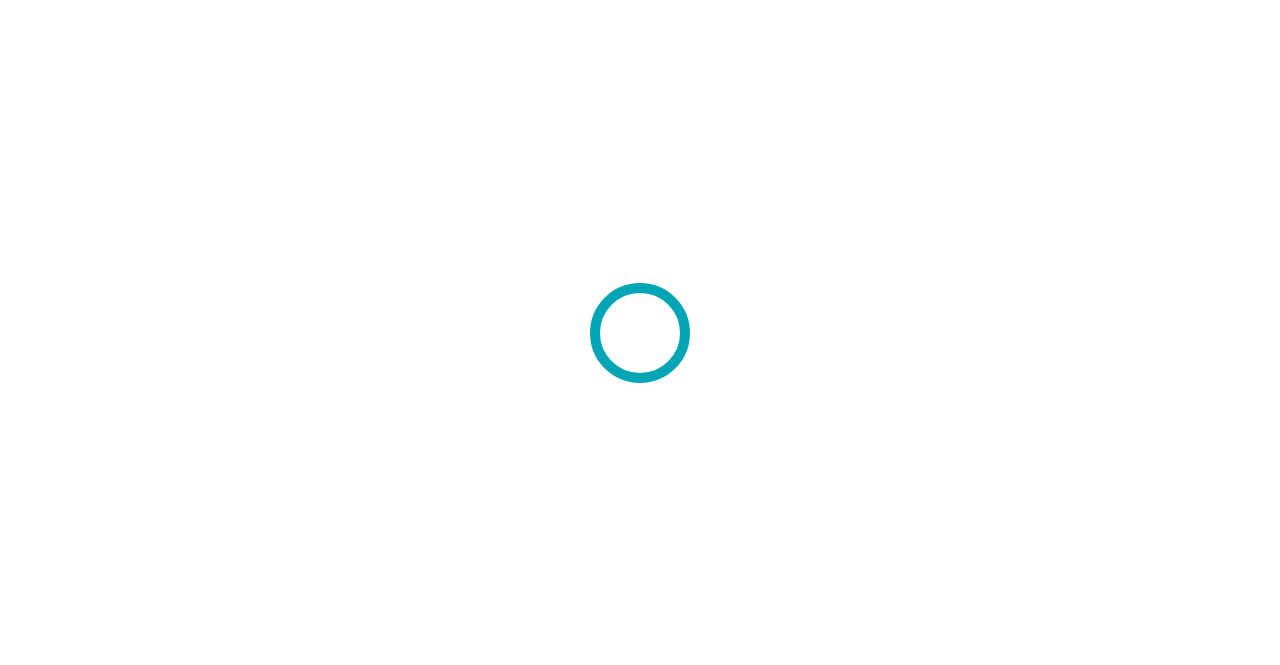scroll, scrollTop: 0, scrollLeft: 0, axis: both 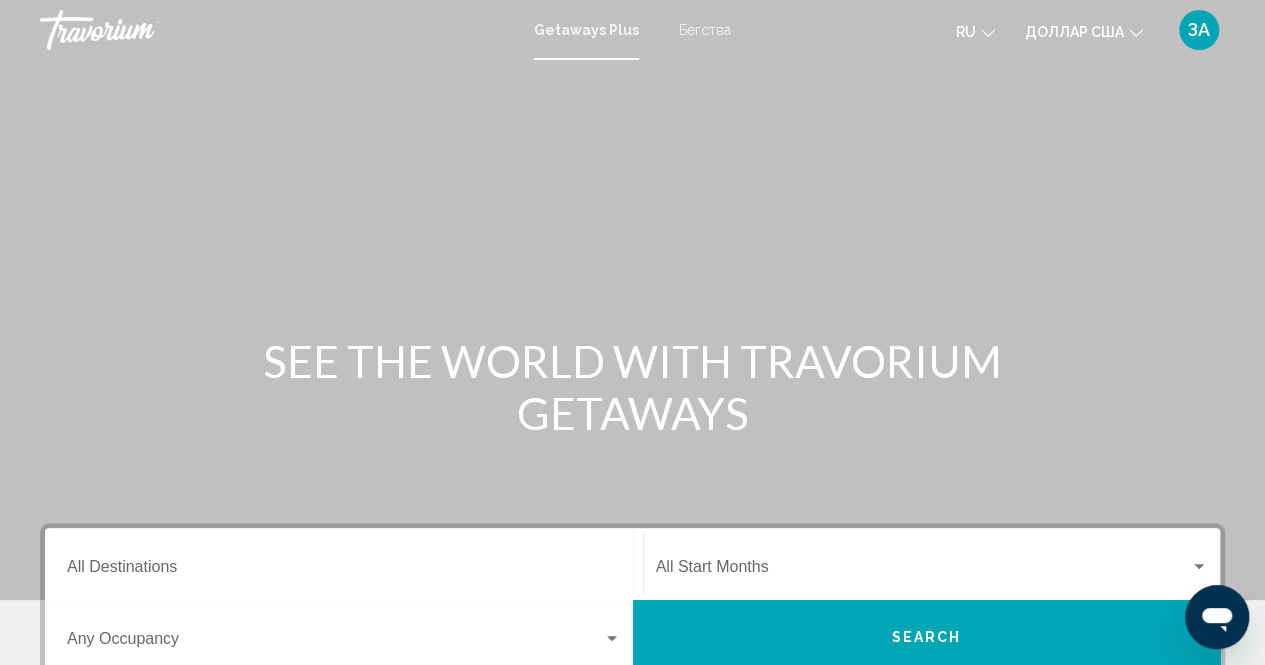 click on "Бегства" at bounding box center (705, 30) 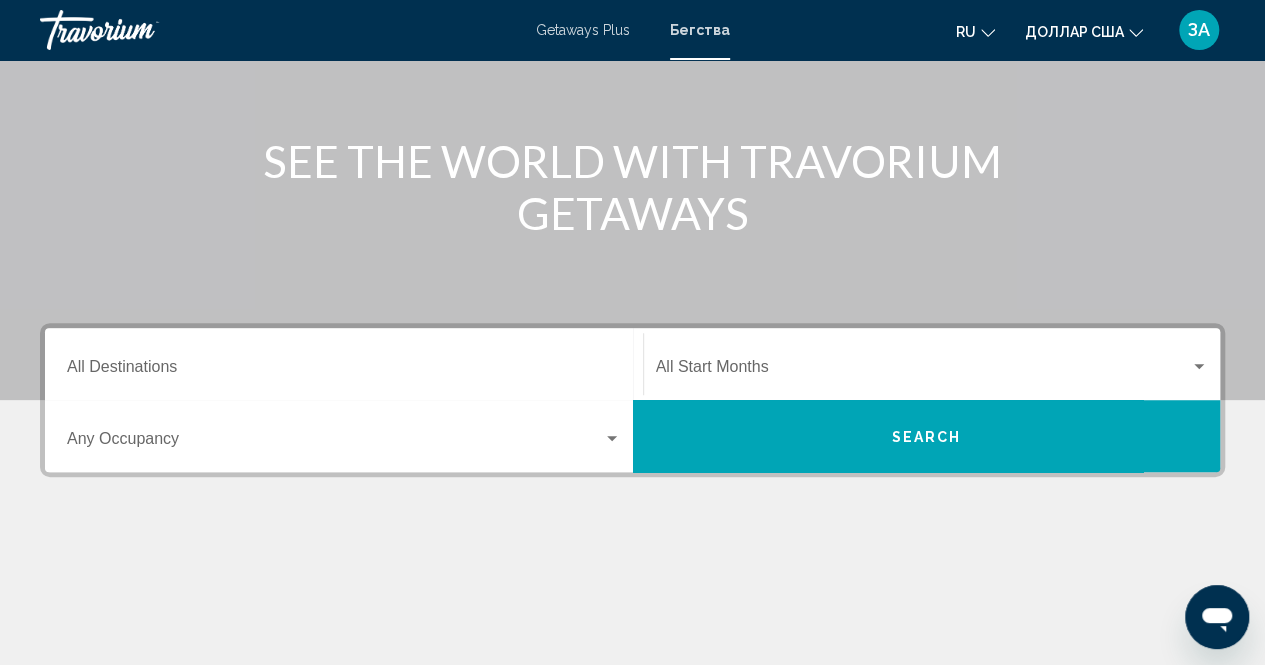 scroll, scrollTop: 300, scrollLeft: 0, axis: vertical 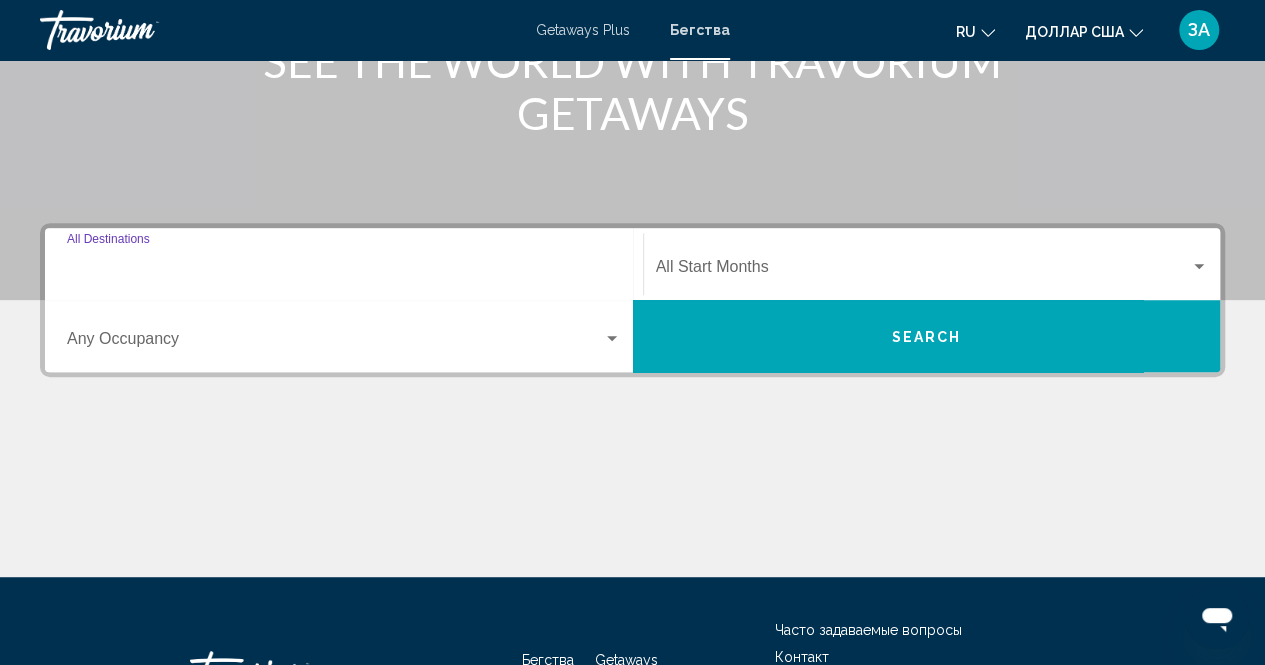 click on "Destination All Destinations" at bounding box center [344, 271] 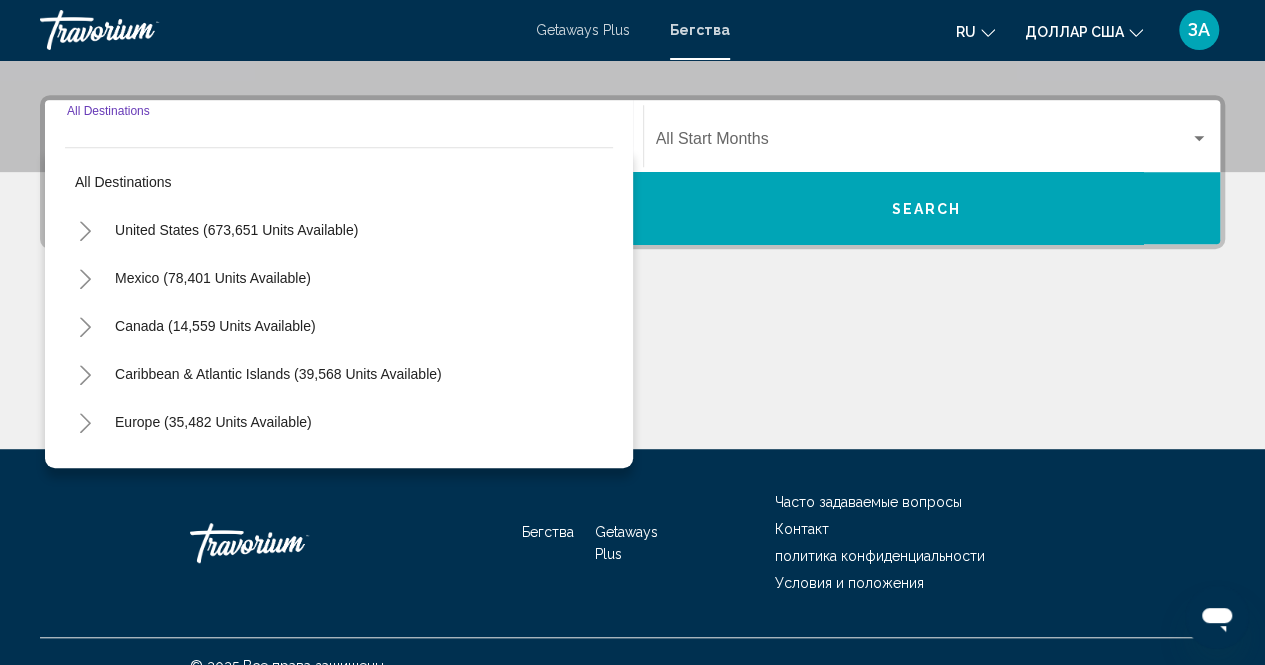 scroll, scrollTop: 456, scrollLeft: 0, axis: vertical 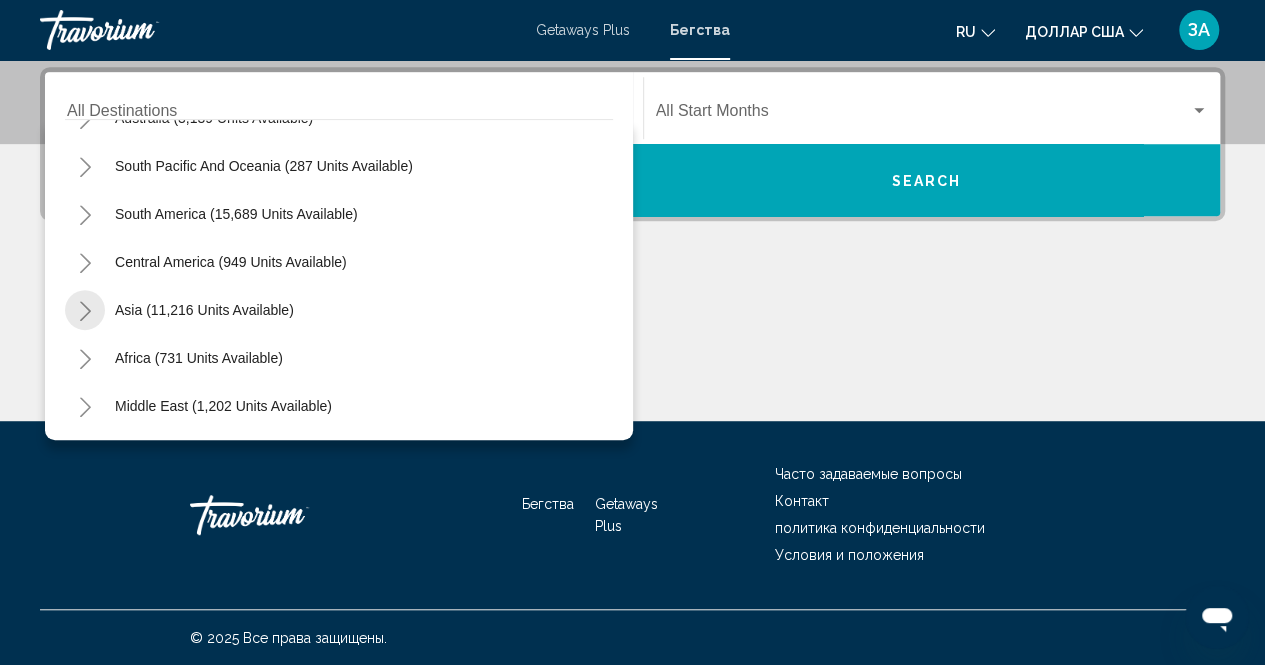click 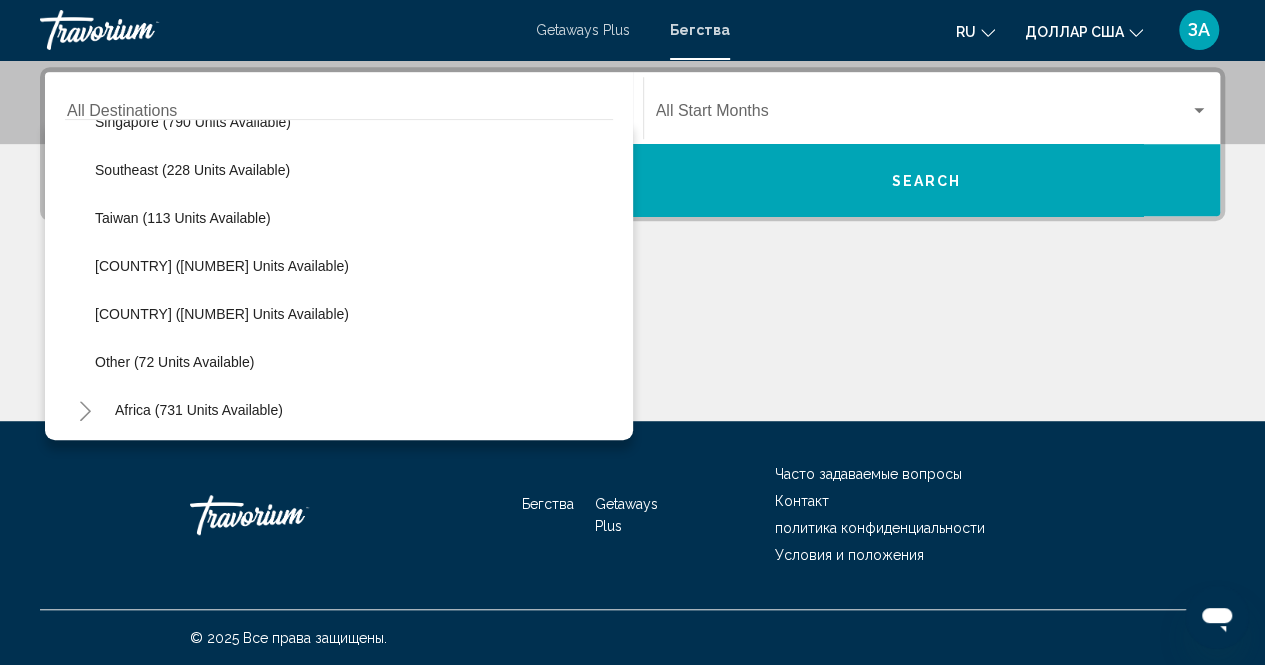 scroll, scrollTop: 1024, scrollLeft: 0, axis: vertical 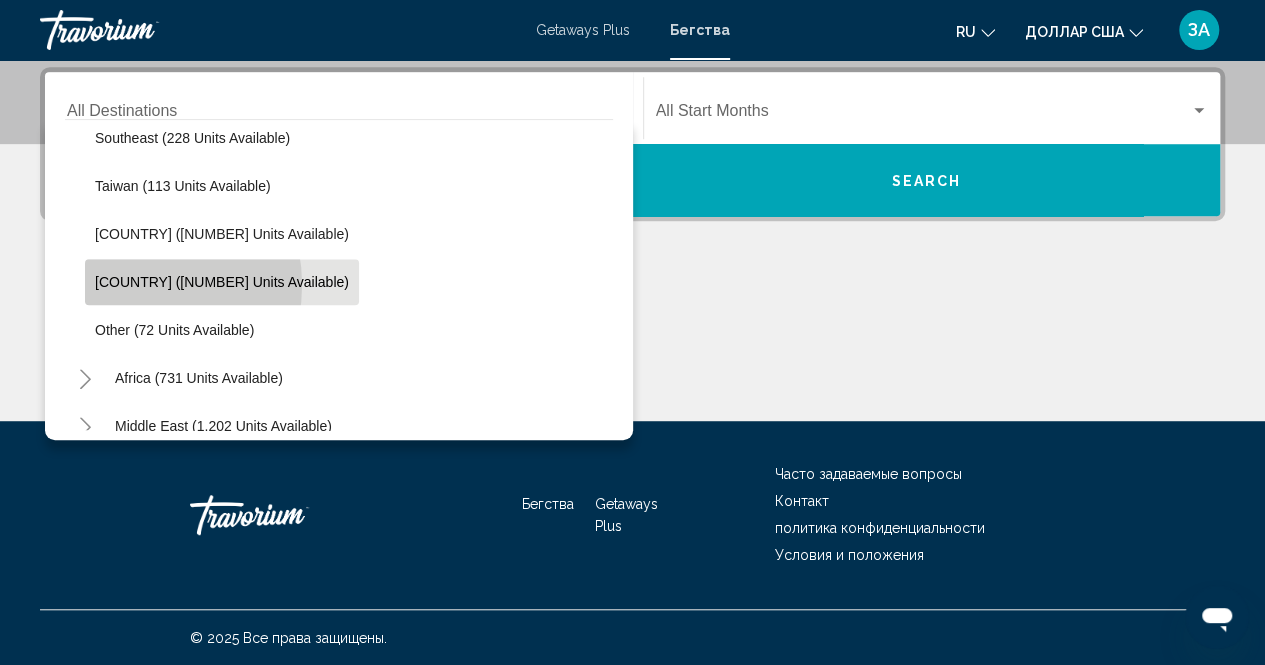 click on "Vietnam (1,403 units available)" 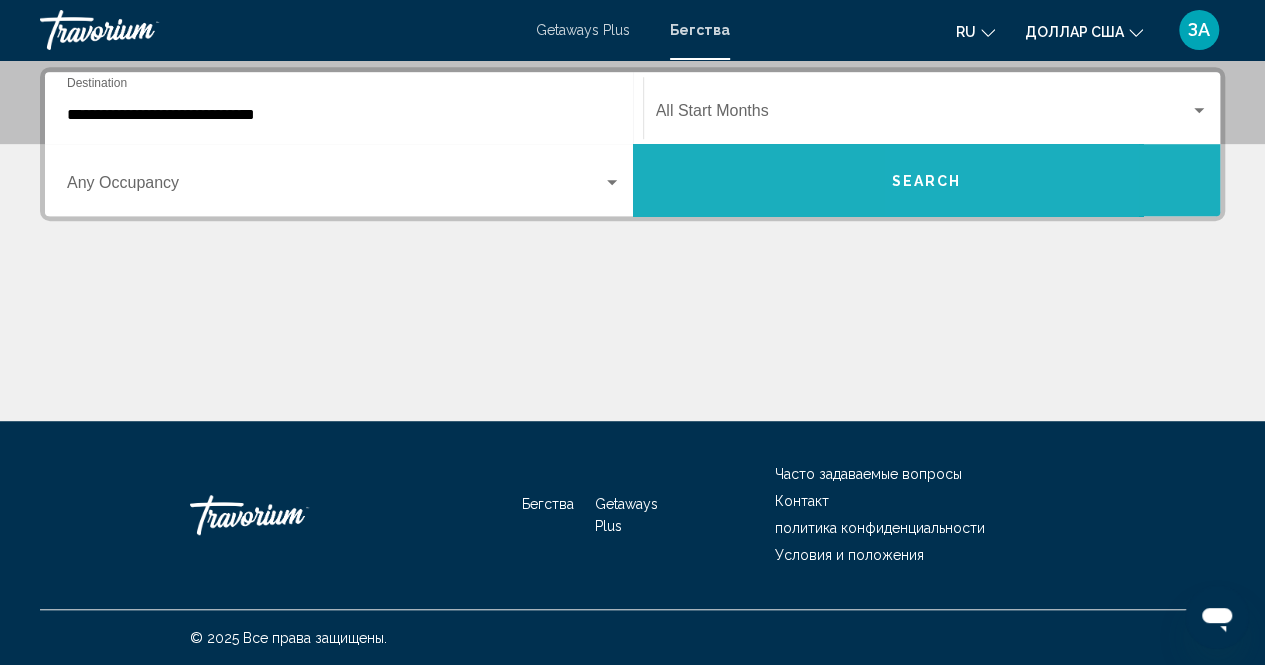 click on "Search" at bounding box center [926, 181] 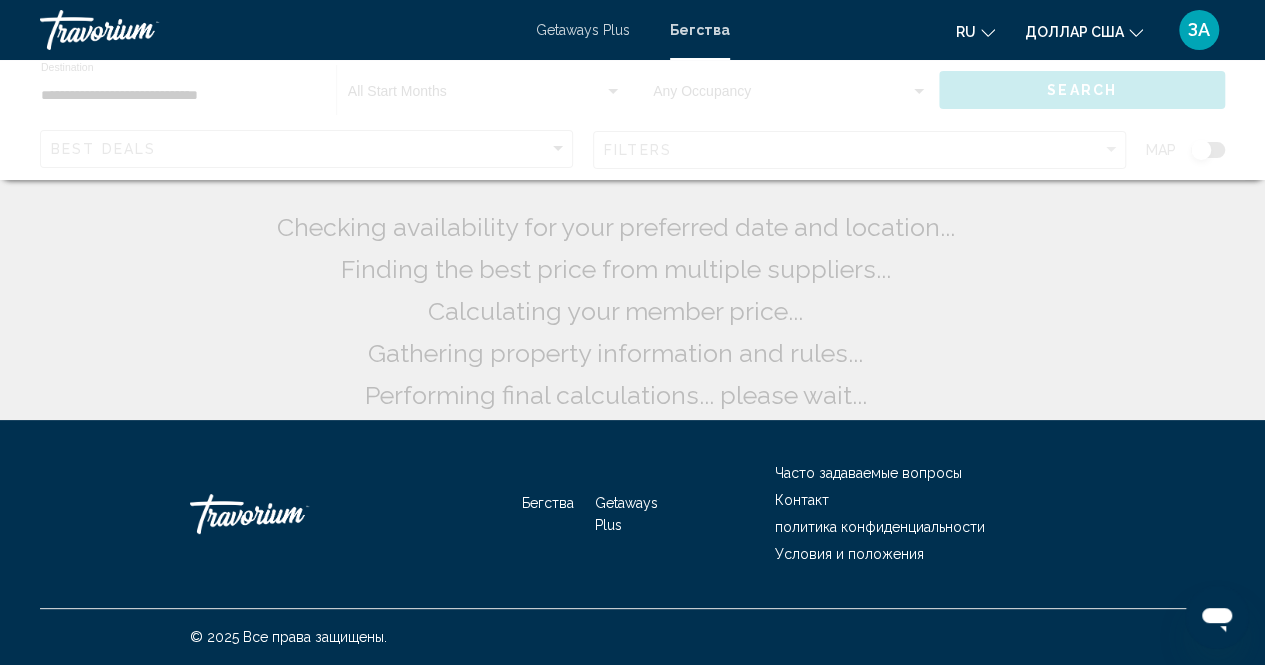 scroll, scrollTop: 0, scrollLeft: 0, axis: both 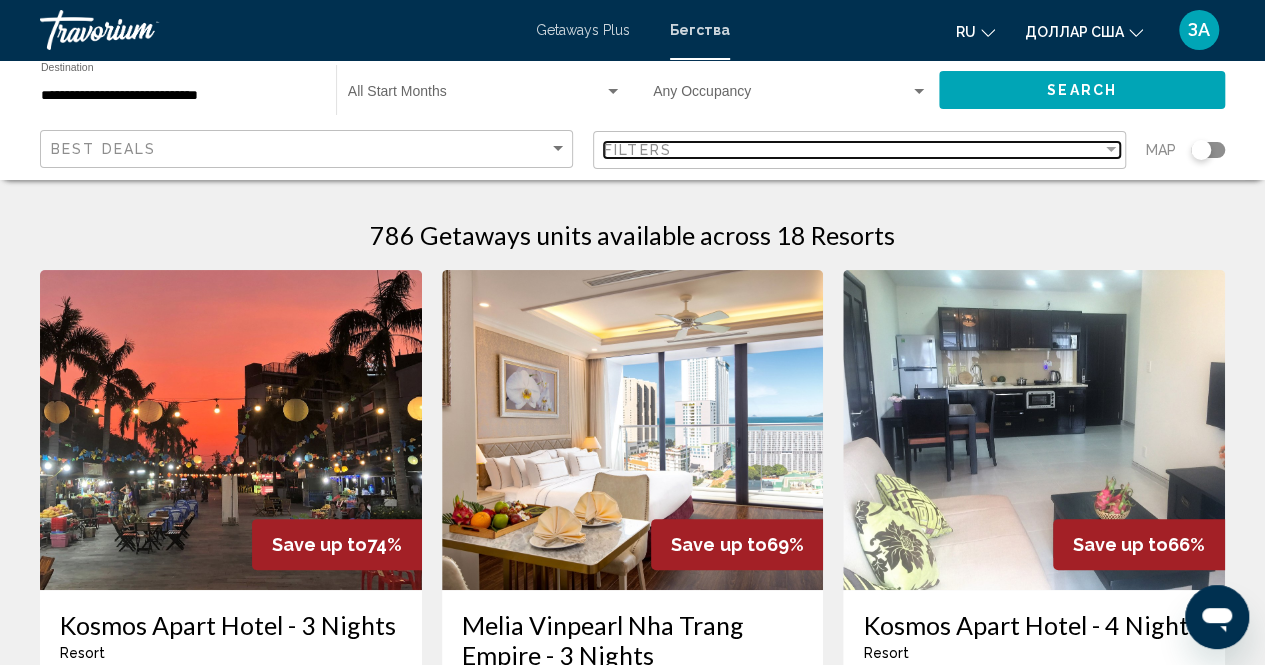 click at bounding box center (1111, 149) 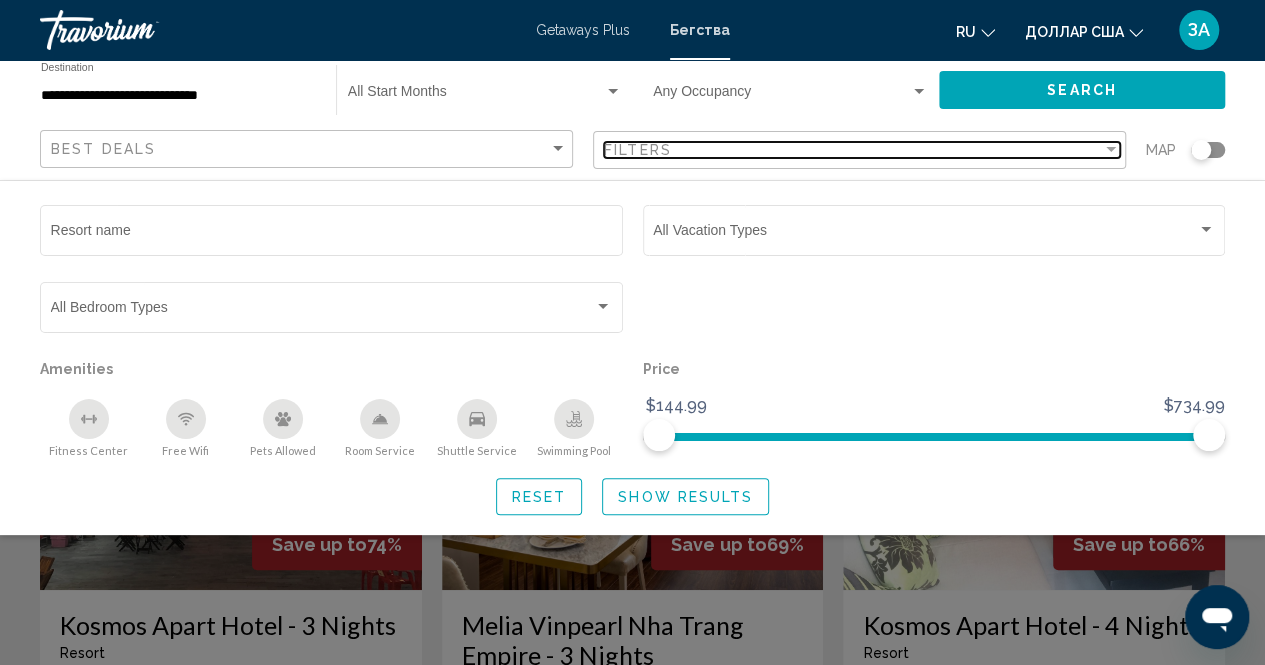click at bounding box center (1111, 150) 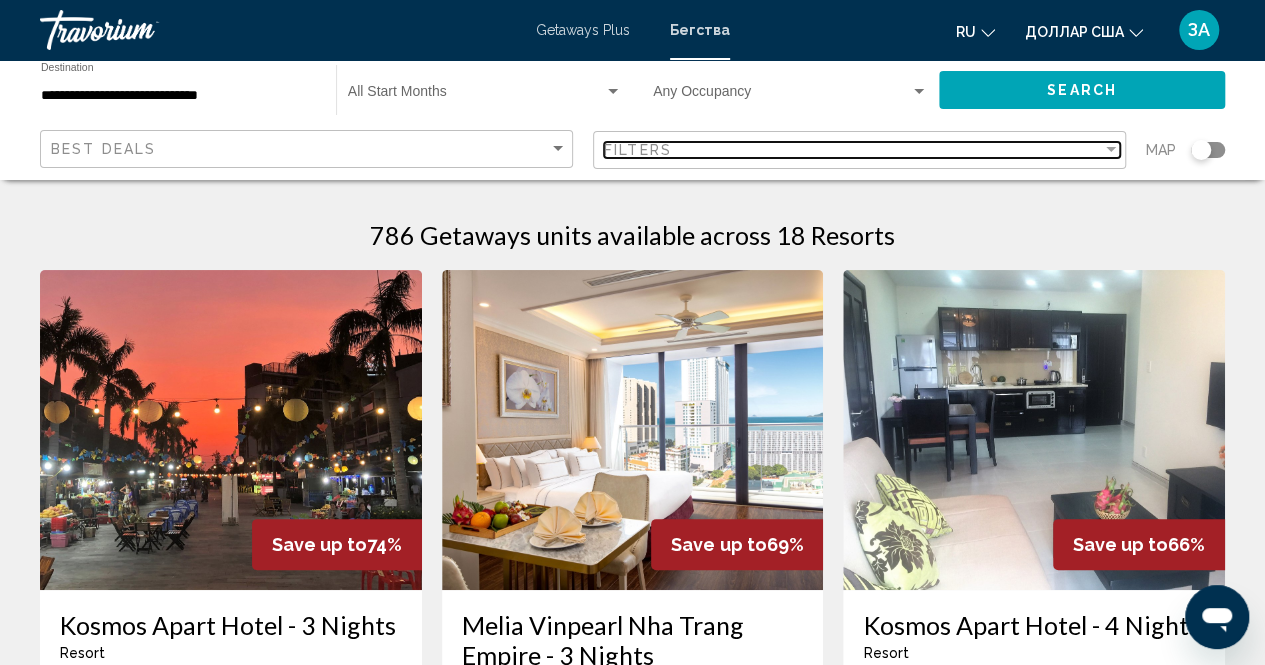 click at bounding box center [1111, 150] 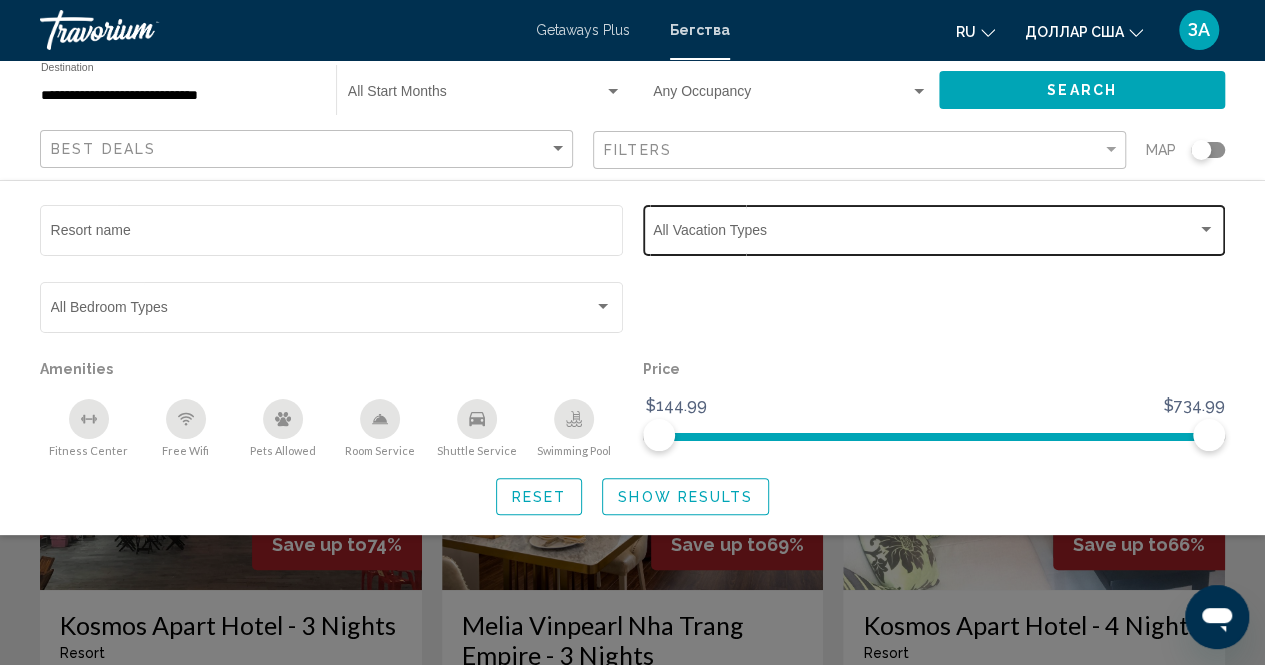 click at bounding box center (1206, 229) 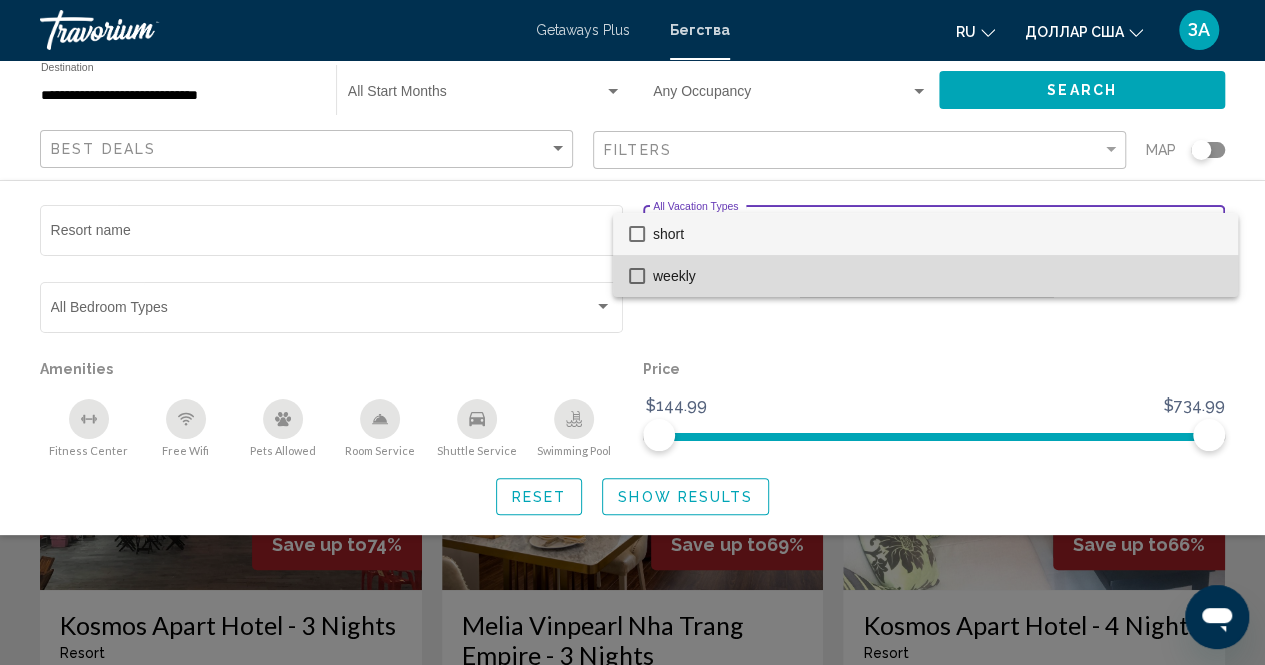 click at bounding box center (637, 276) 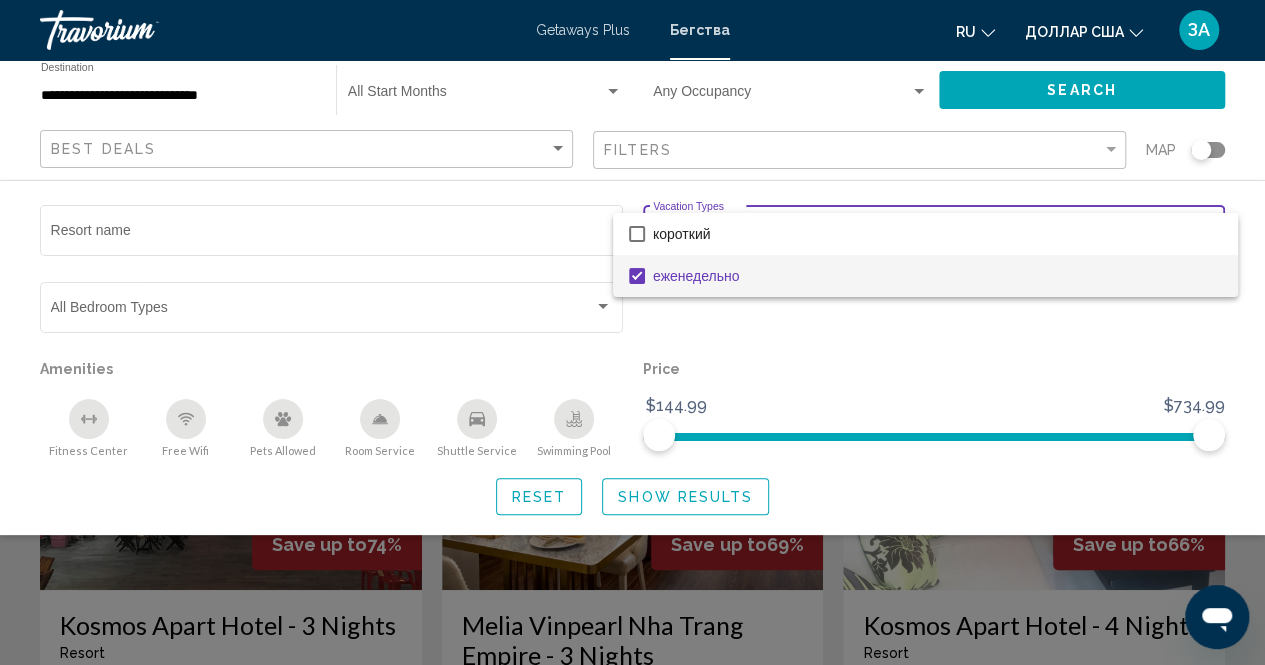 click at bounding box center [632, 332] 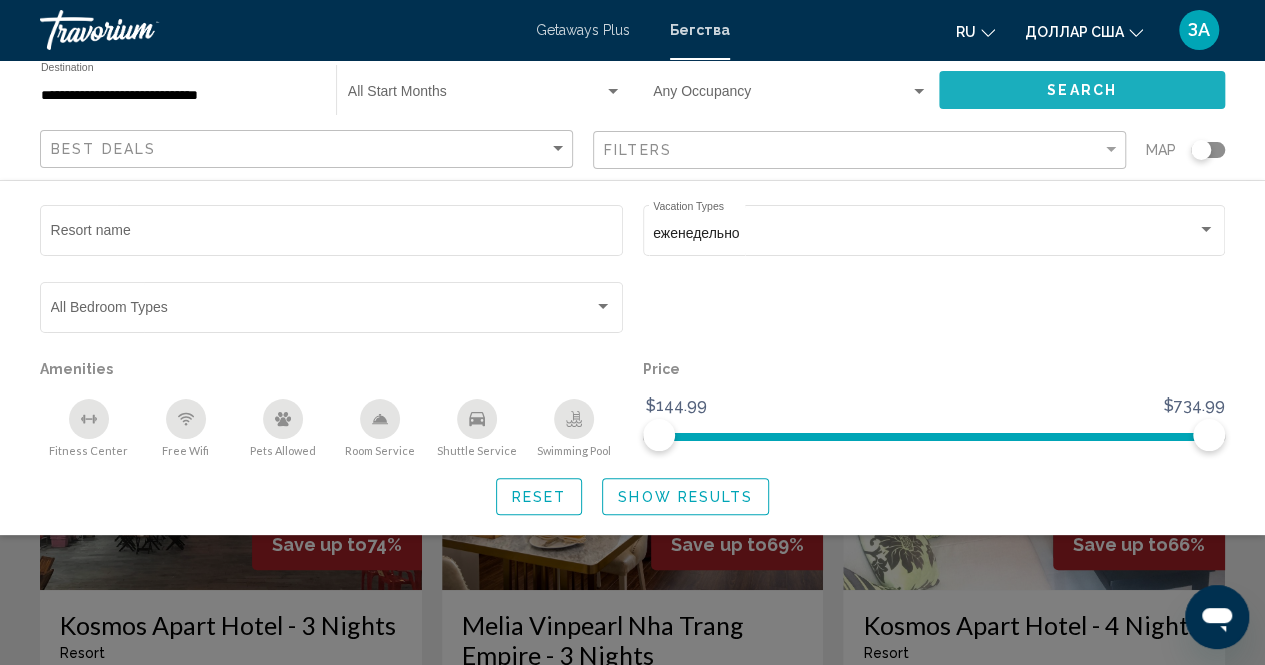 click on "Search" 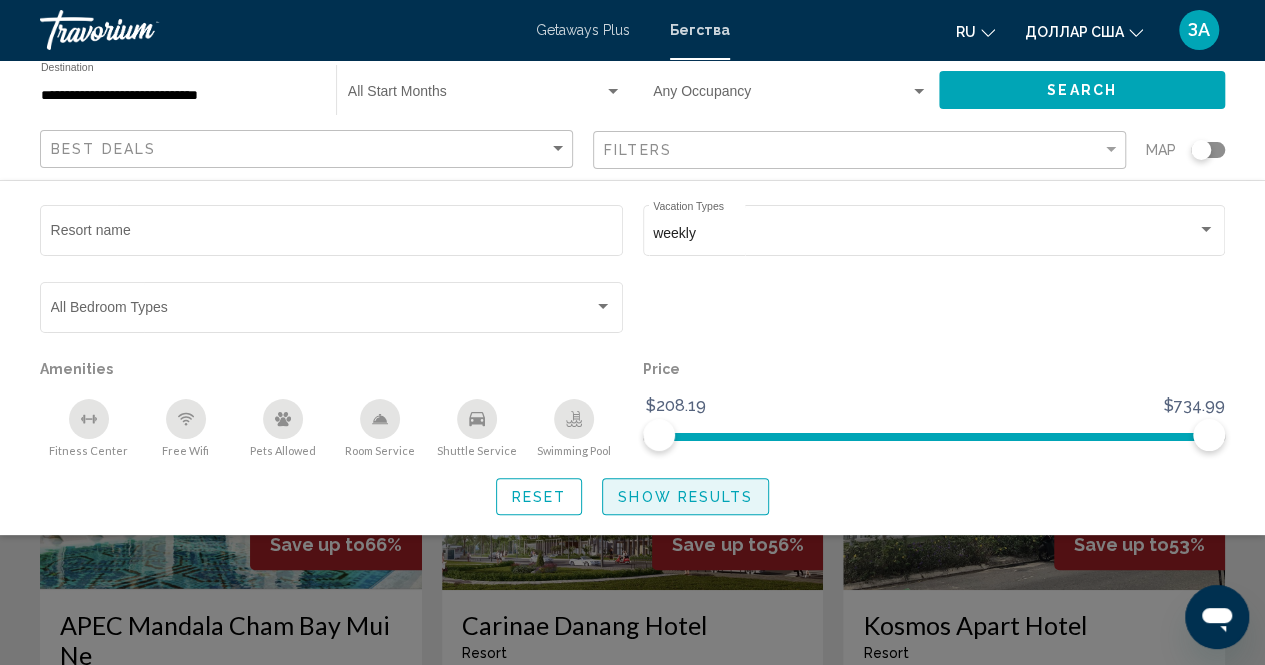 click on "Show Results" 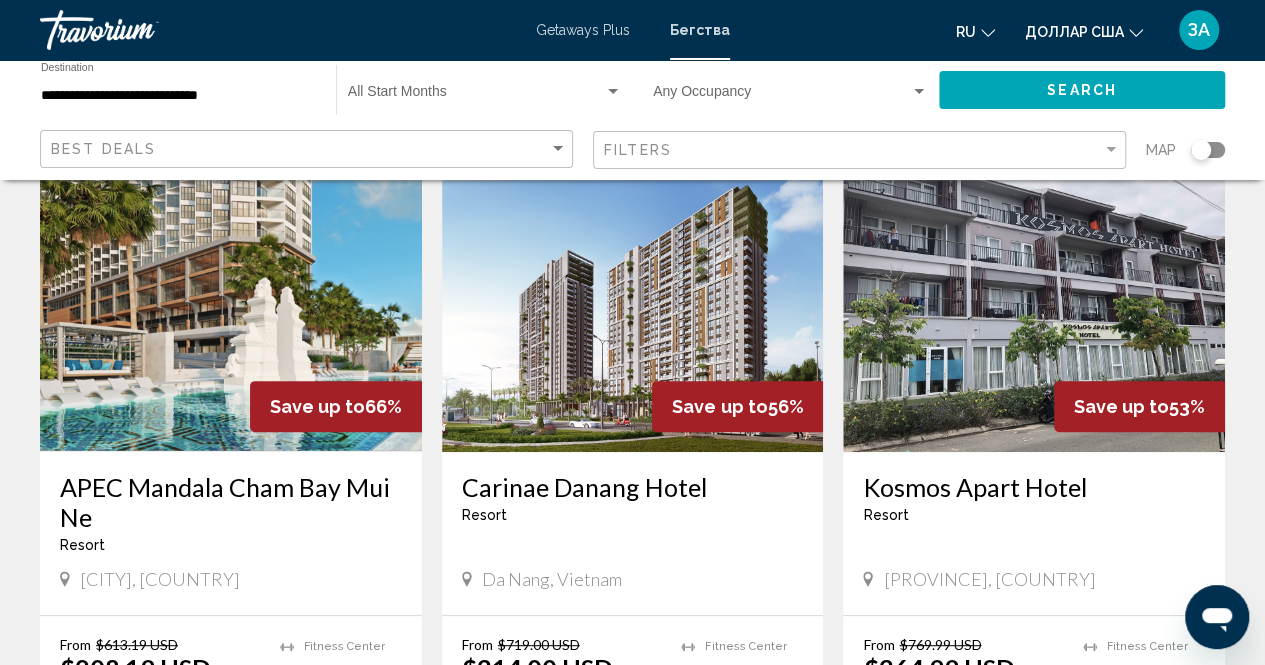 scroll, scrollTop: 200, scrollLeft: 0, axis: vertical 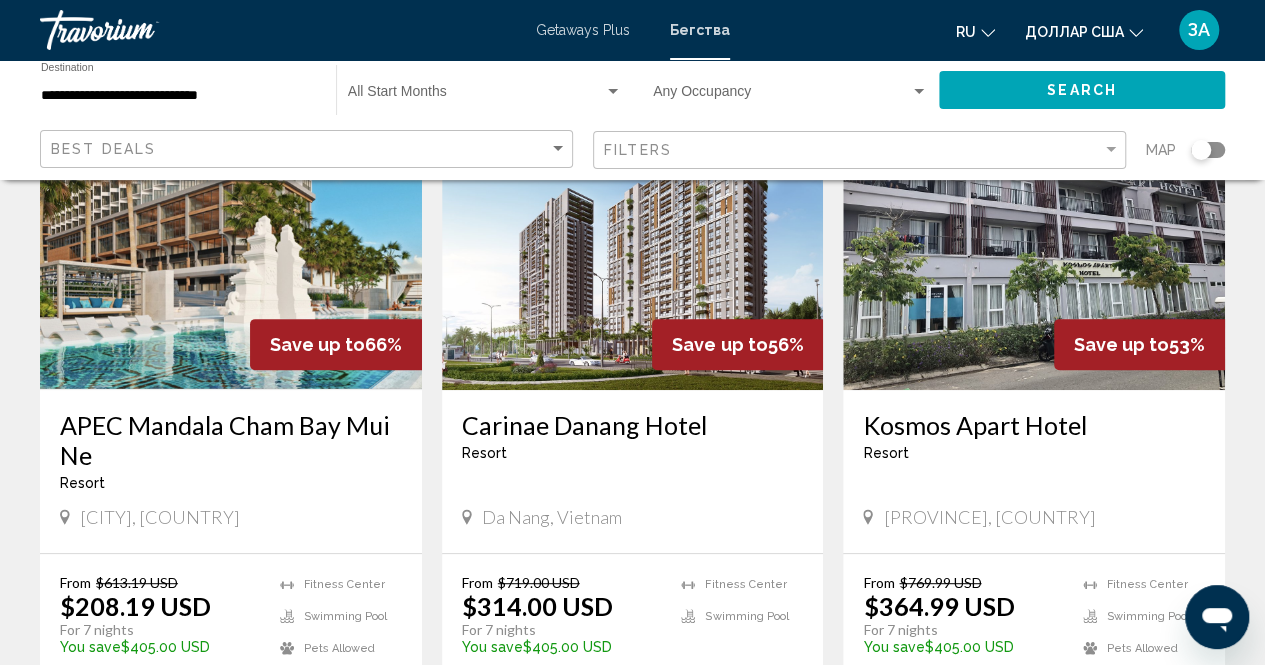 click at bounding box center (633, 230) 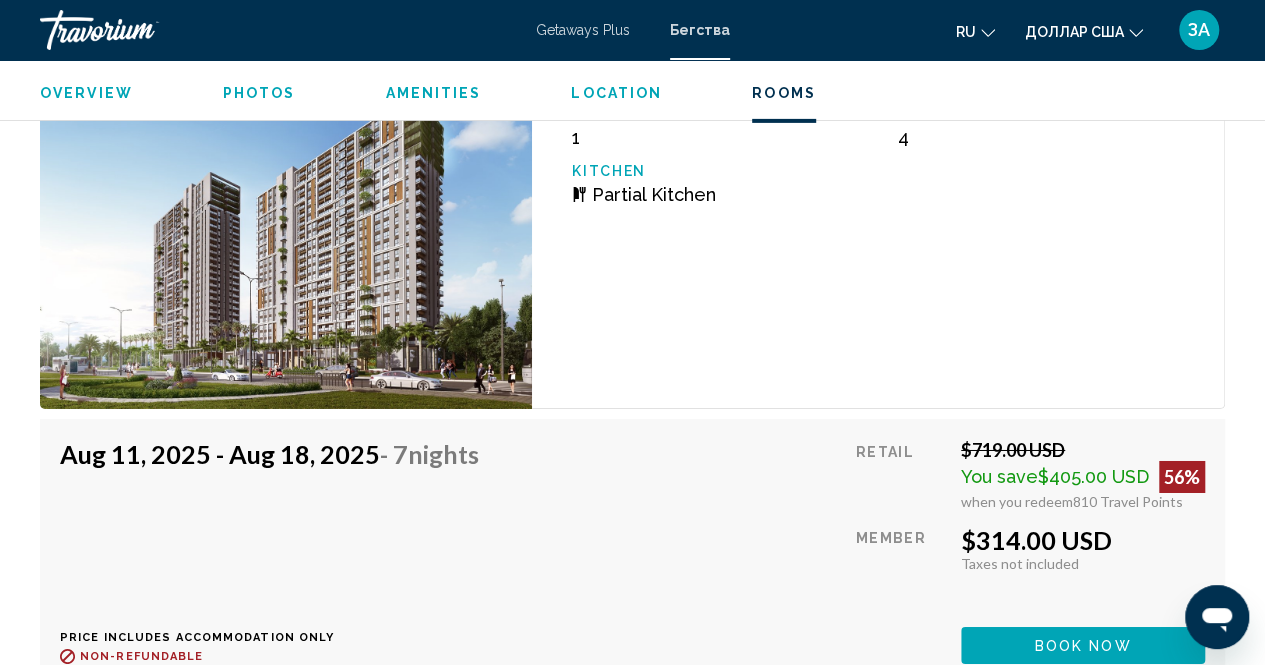 scroll, scrollTop: 2902, scrollLeft: 0, axis: vertical 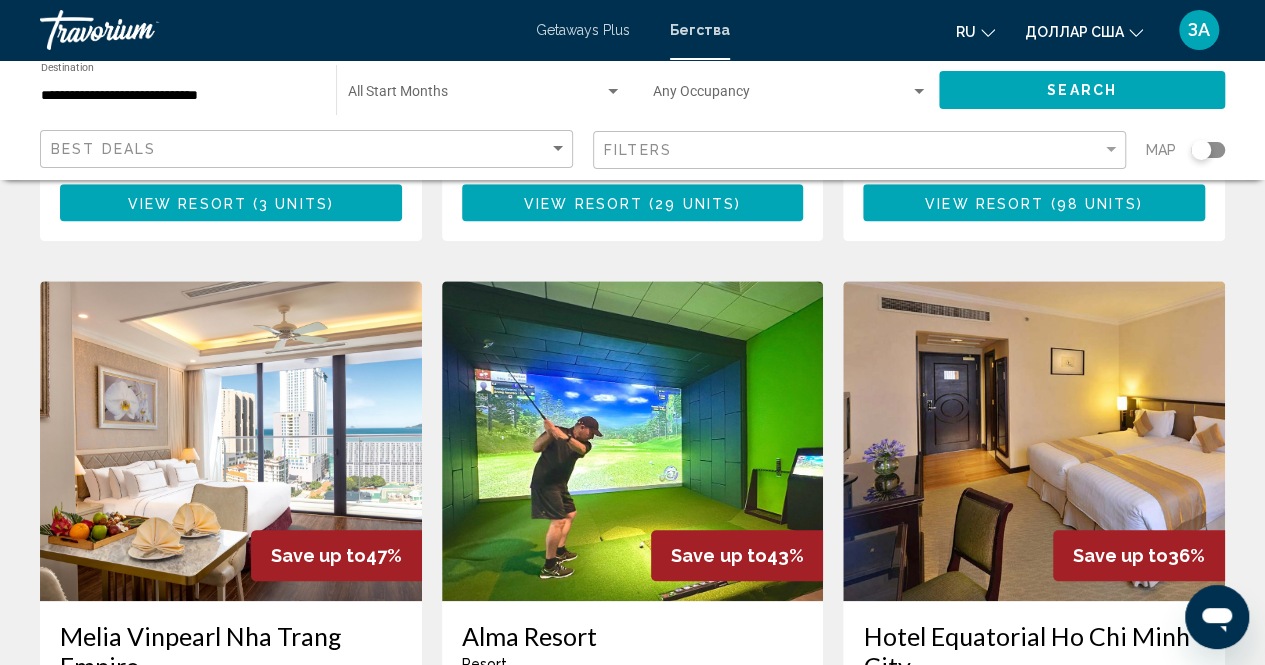 click at bounding box center (633, 441) 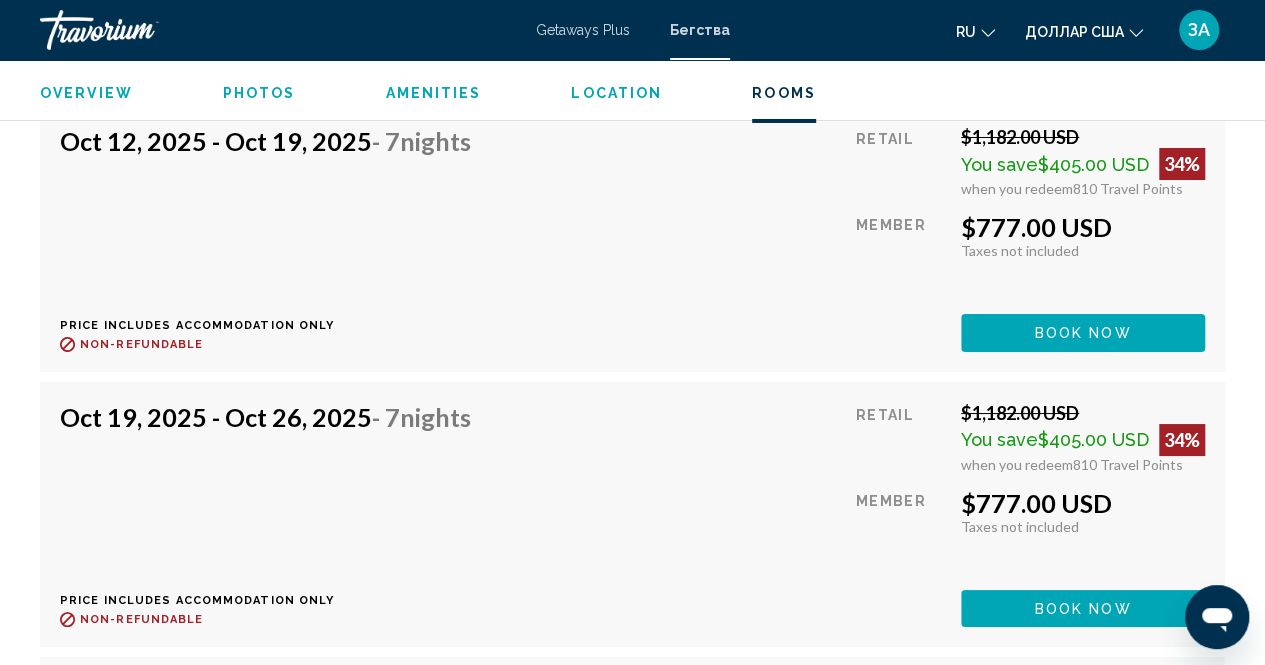 scroll, scrollTop: 11302, scrollLeft: 0, axis: vertical 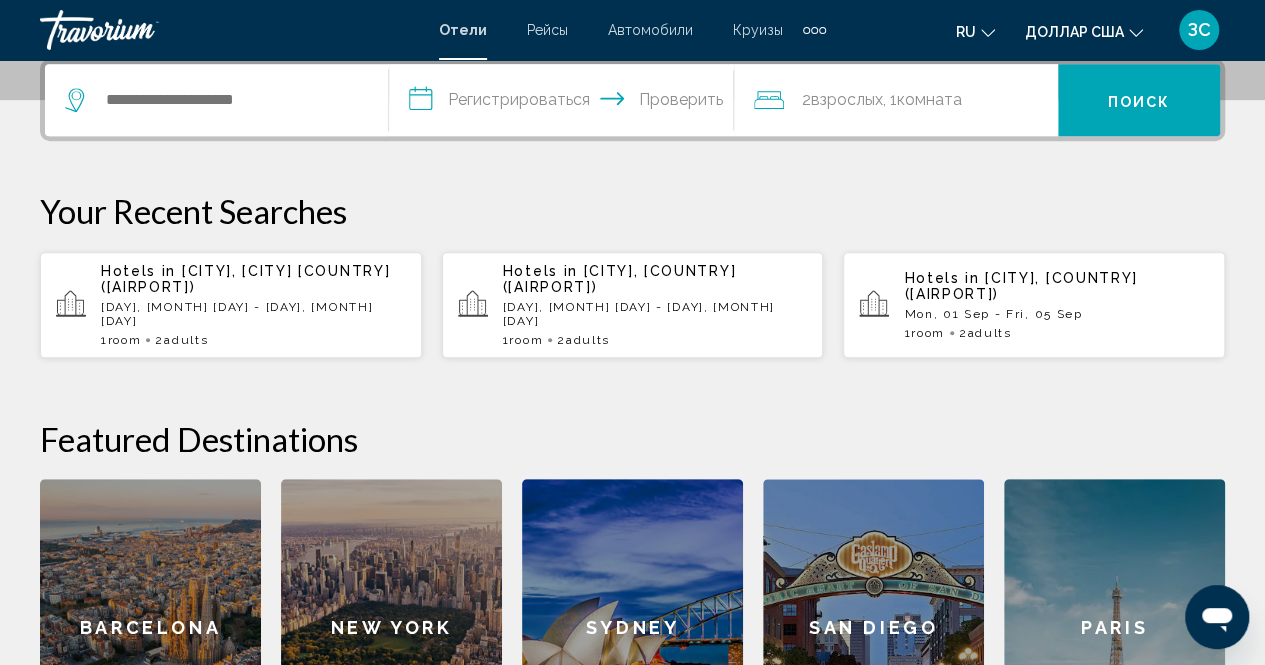 click on "Hotels in    Almaty, Kazakhstan (ALA)  Mon, 01 Sep - Fri, 05 Sep  1  Room rooms 2  Adult Adults" at bounding box center (1056, 305) 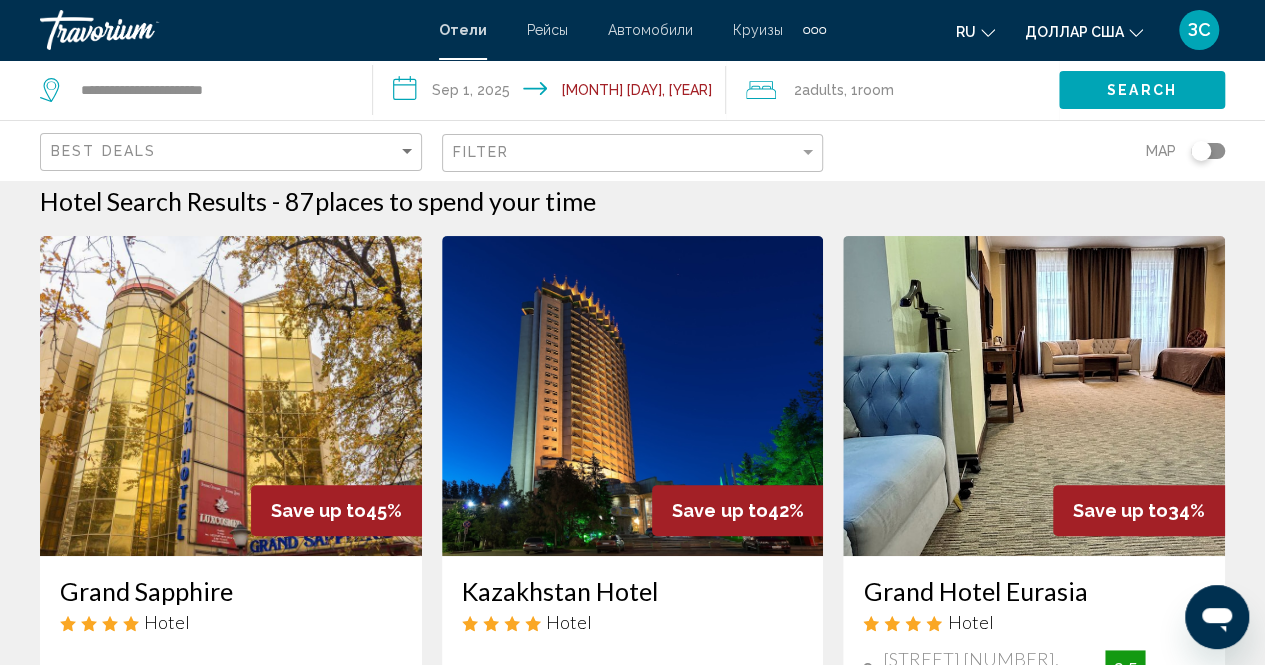 scroll, scrollTop: 0, scrollLeft: 0, axis: both 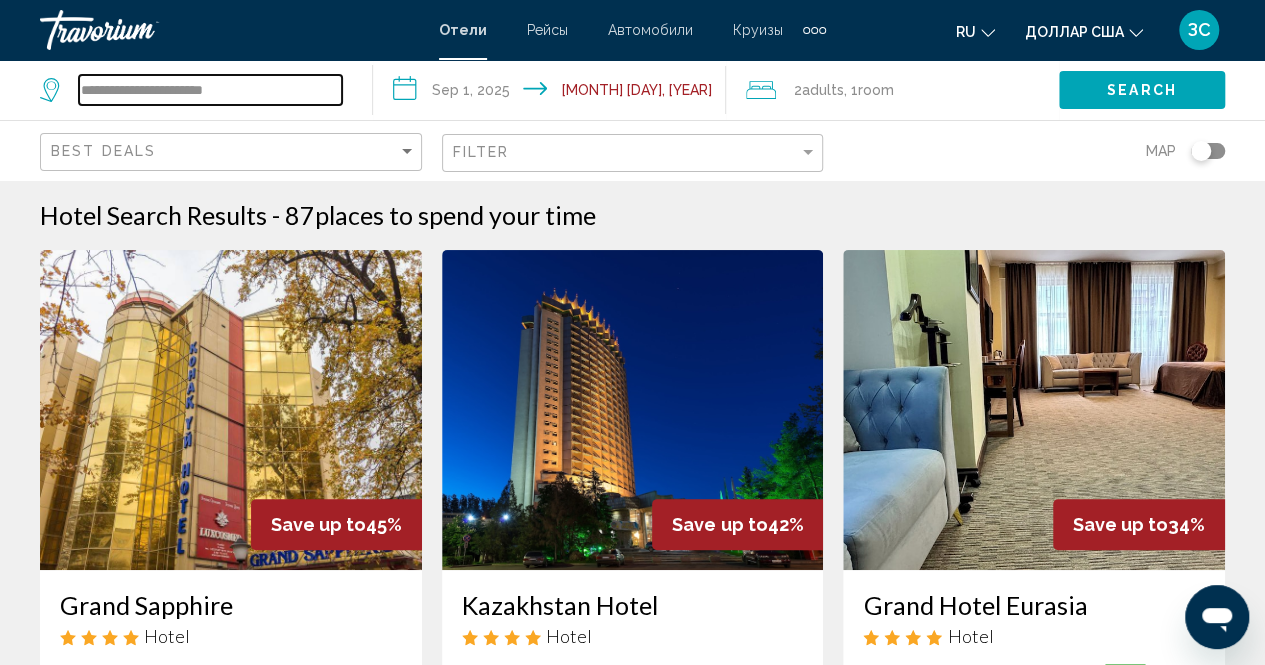 click on "**********" at bounding box center (210, 90) 